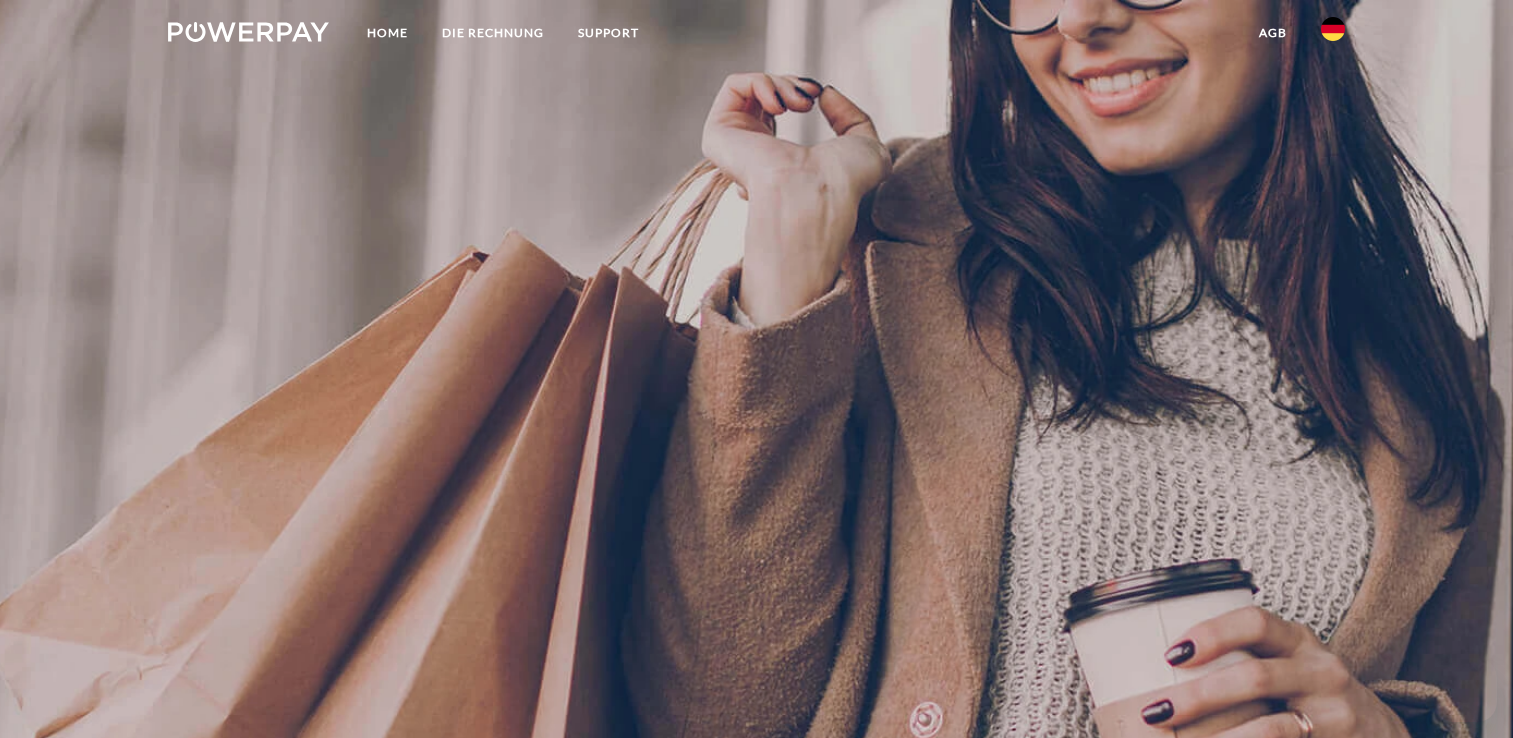 scroll, scrollTop: 0, scrollLeft: 0, axis: both 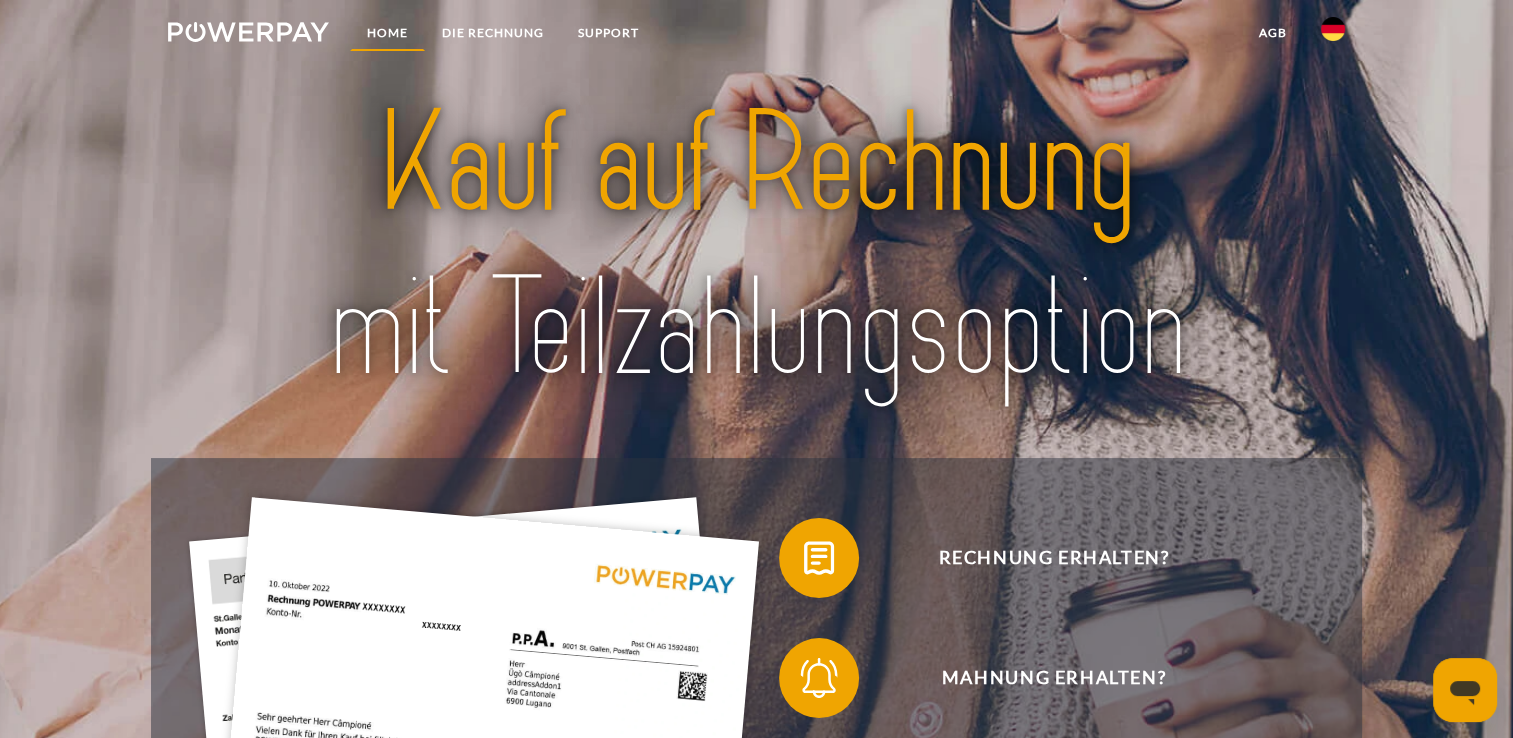 click on "Home" at bounding box center [387, 33] 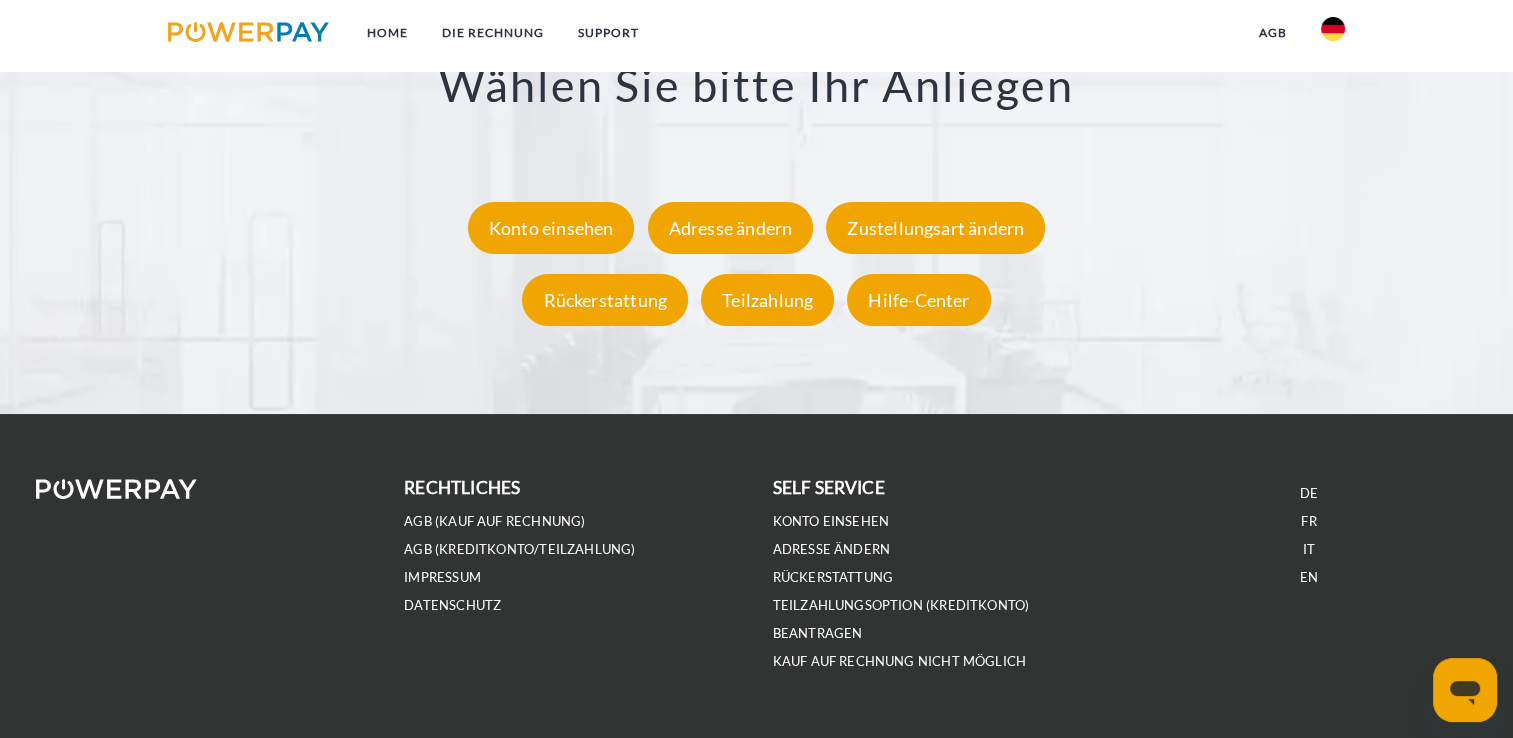 scroll, scrollTop: 3840, scrollLeft: 0, axis: vertical 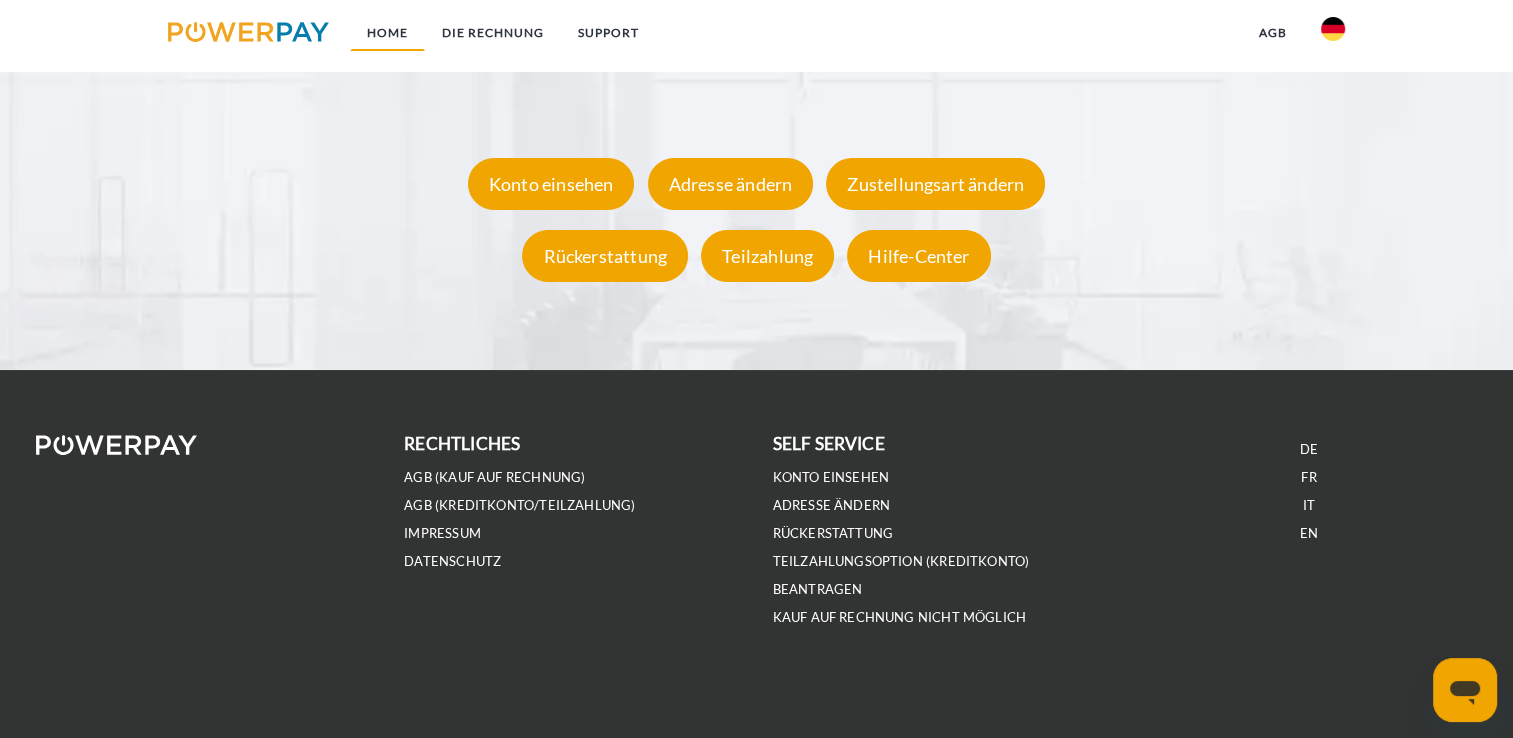 click on "Home" at bounding box center (387, 33) 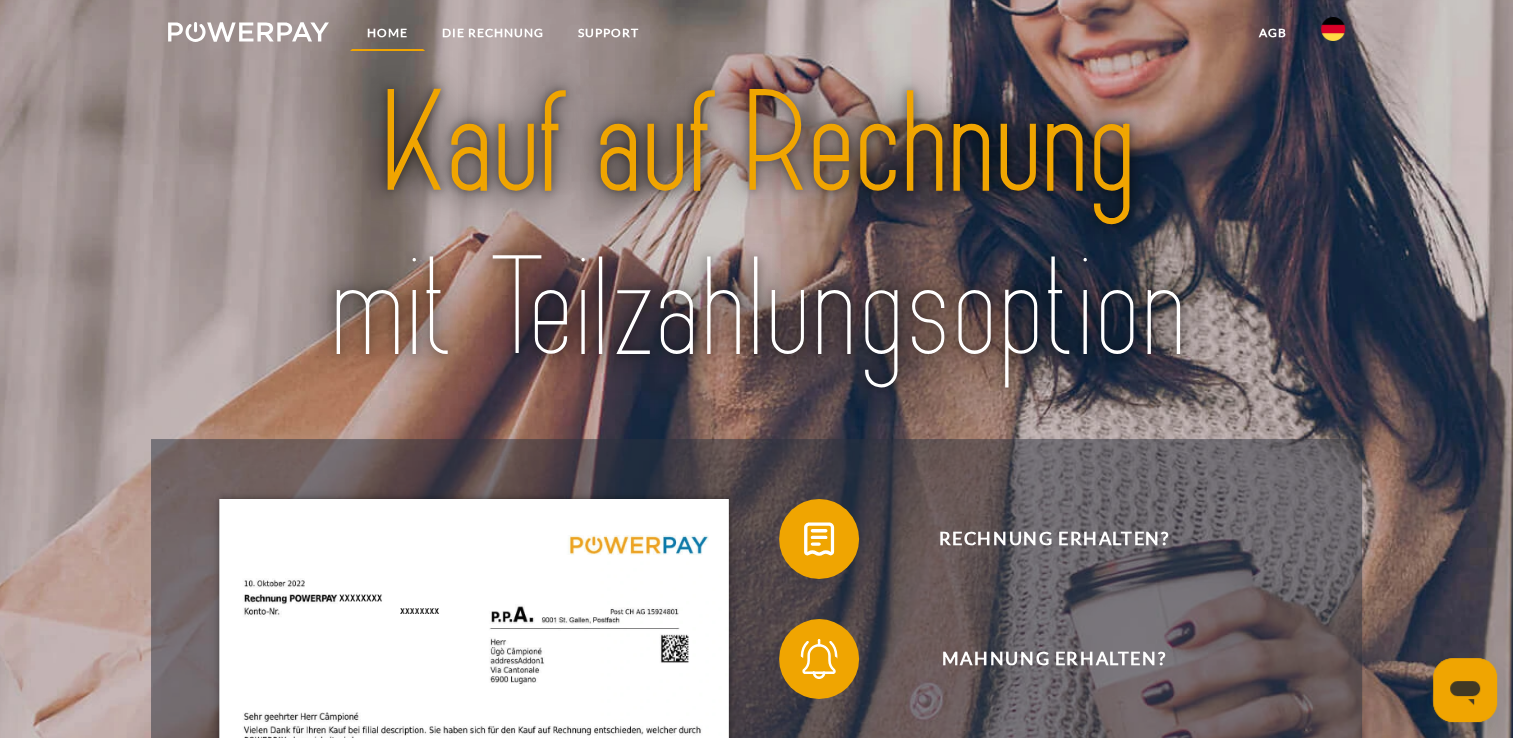 scroll, scrollTop: 0, scrollLeft: 0, axis: both 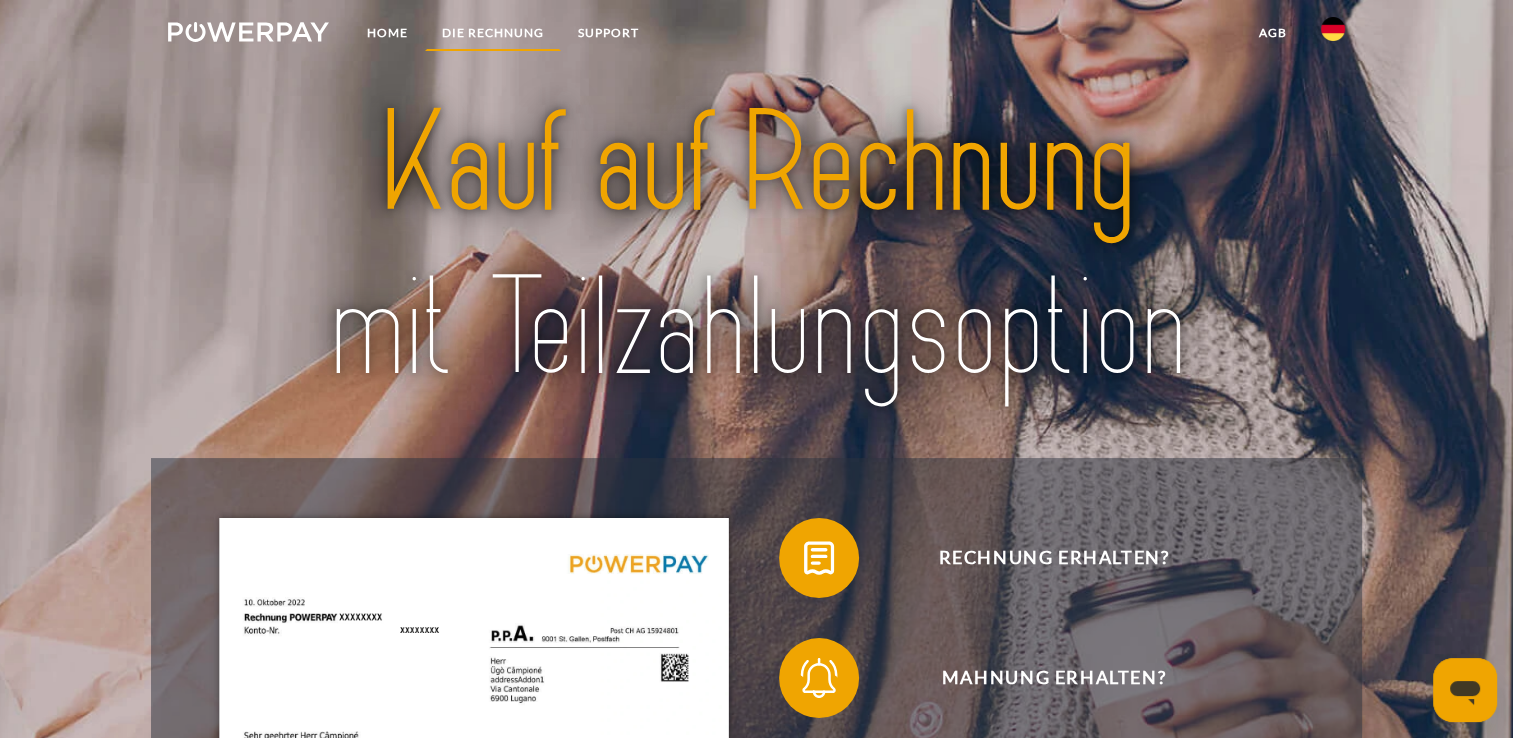 click on "DIE RECHNUNG" at bounding box center [493, 33] 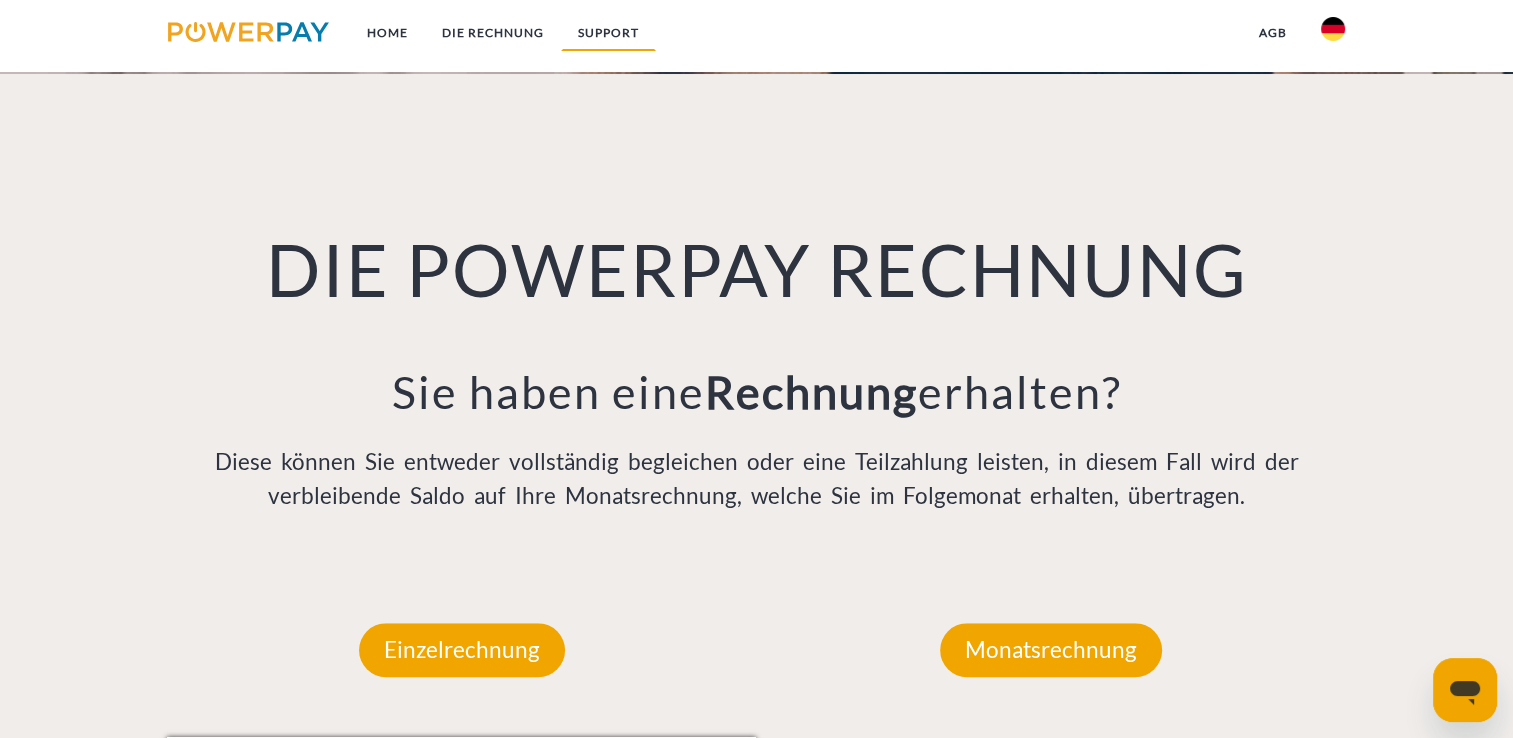 scroll, scrollTop: 1399, scrollLeft: 0, axis: vertical 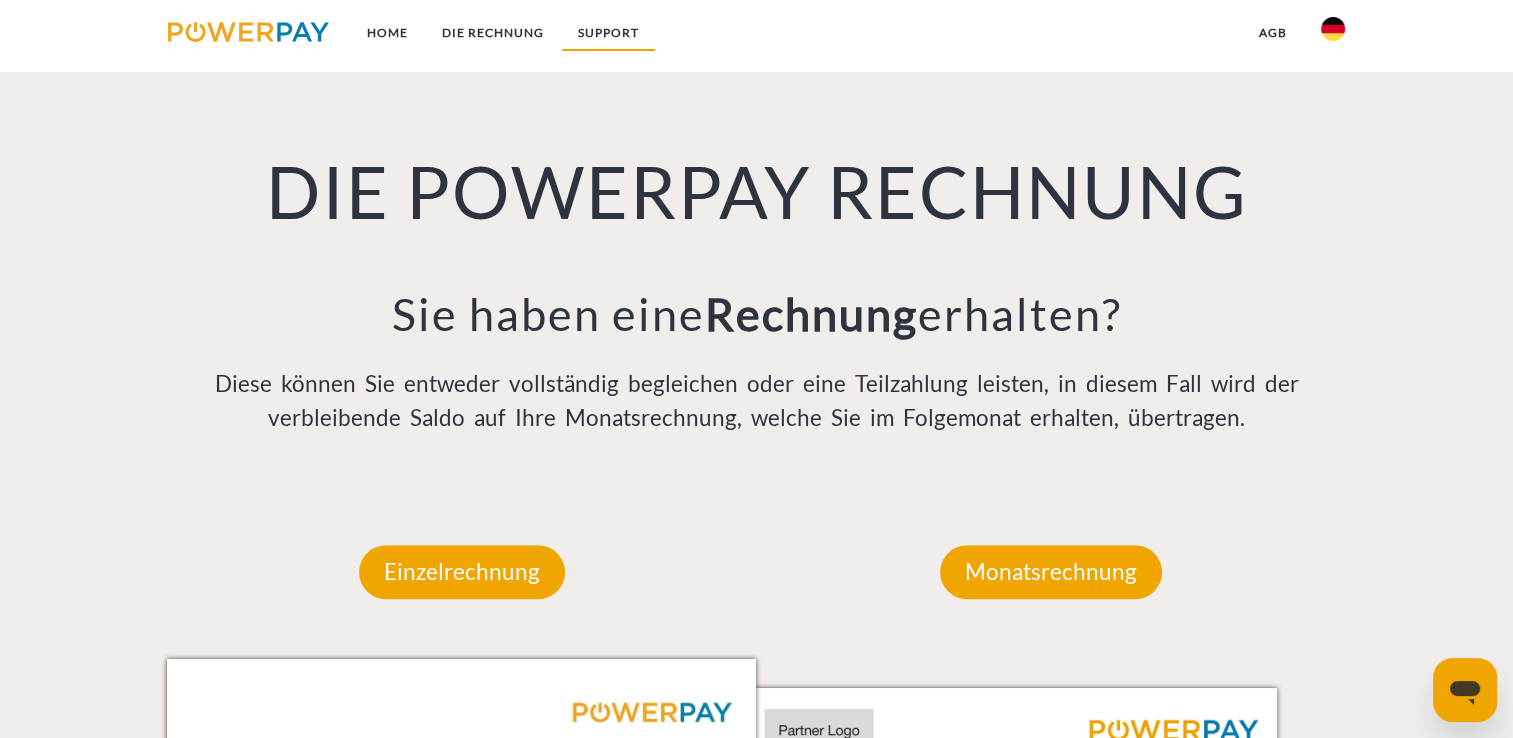 click on "SUPPORT" at bounding box center [608, 33] 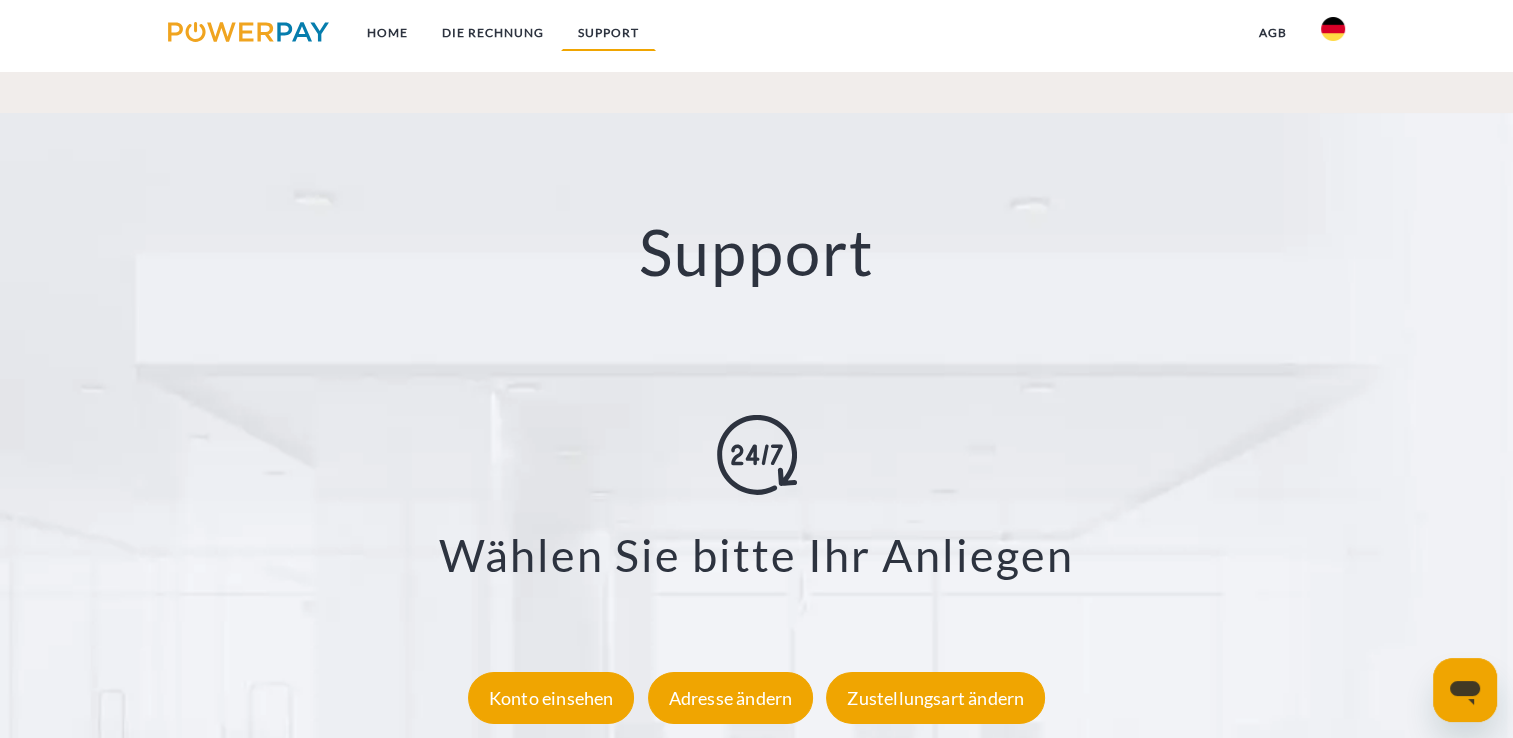 scroll, scrollTop: 3445, scrollLeft: 0, axis: vertical 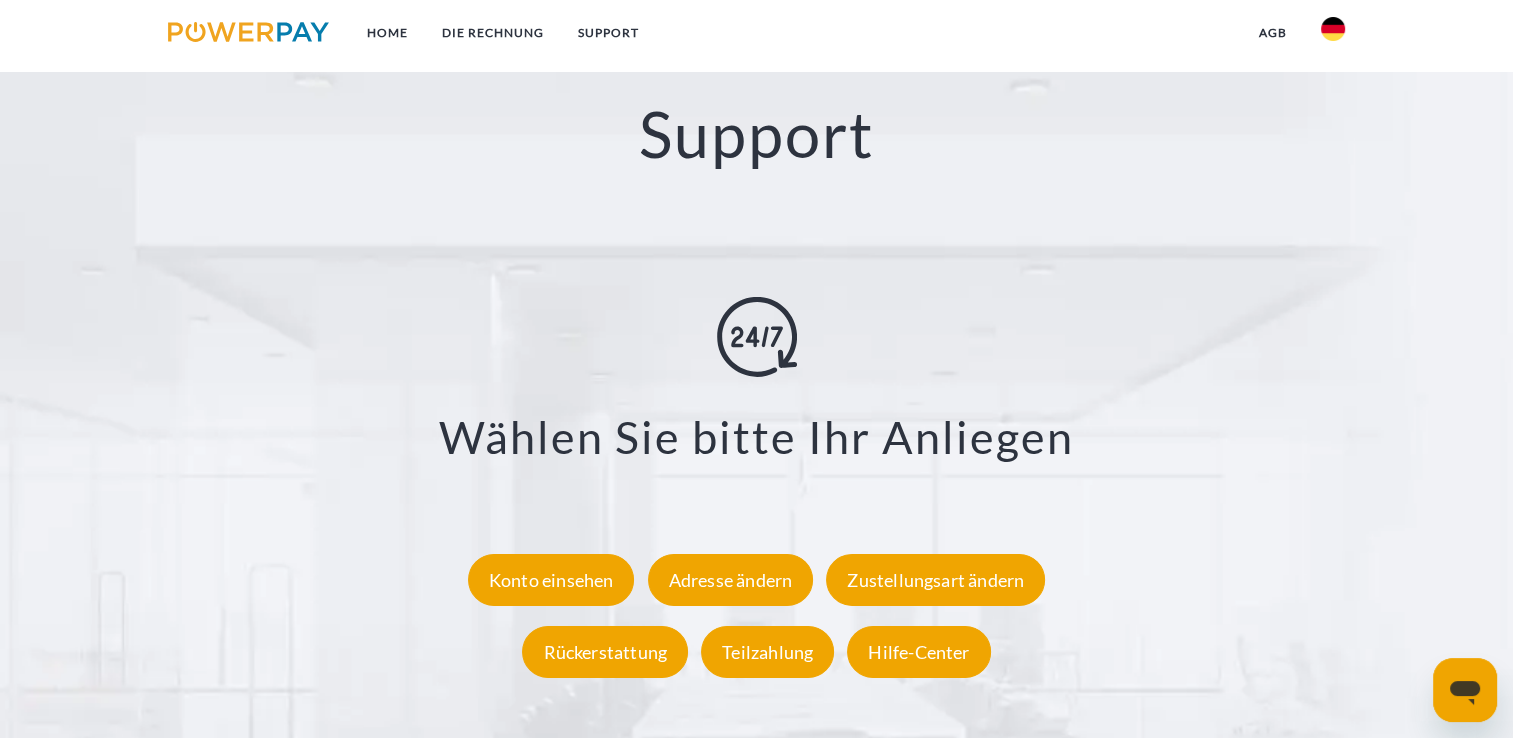 click on "agb" at bounding box center [1273, 33] 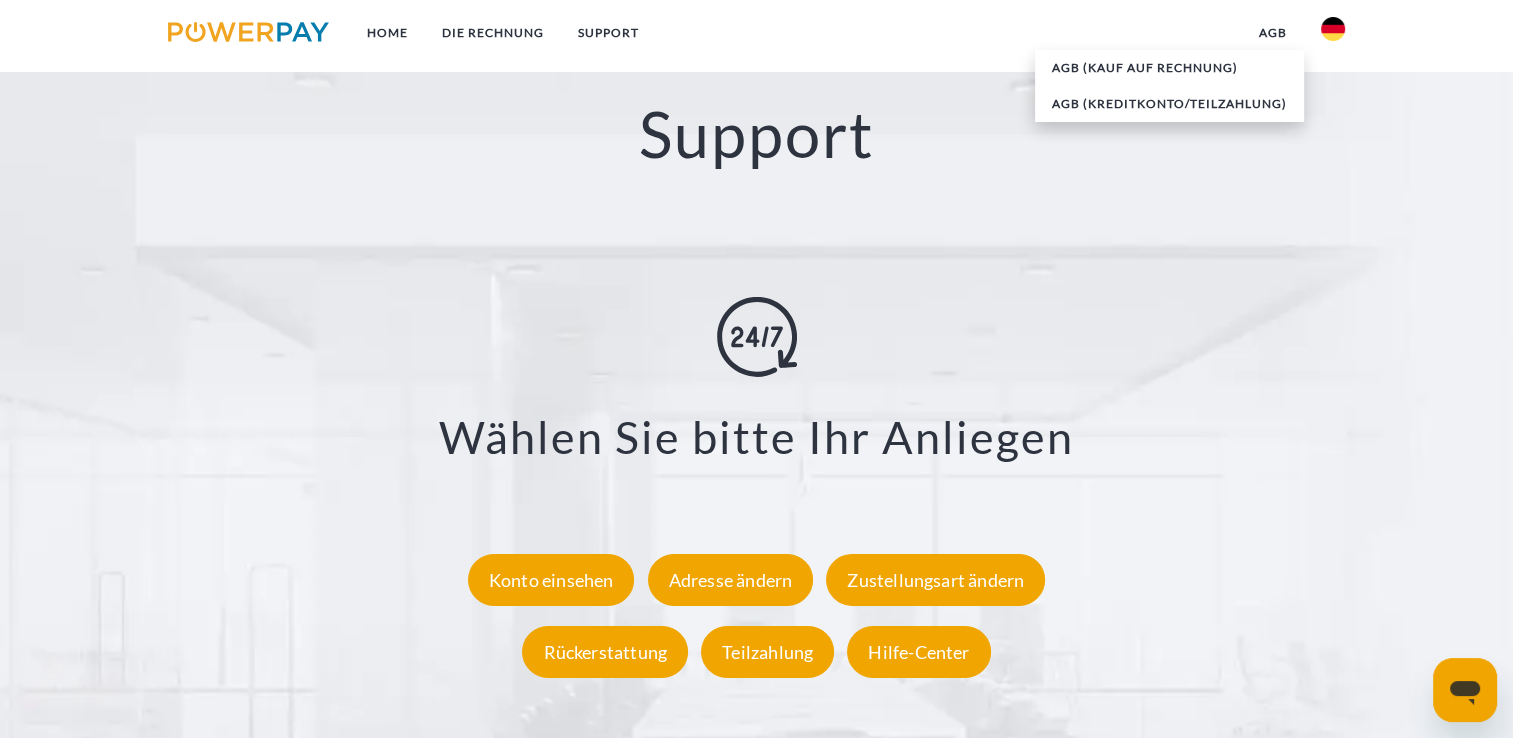 click on "agb" at bounding box center [1273, 33] 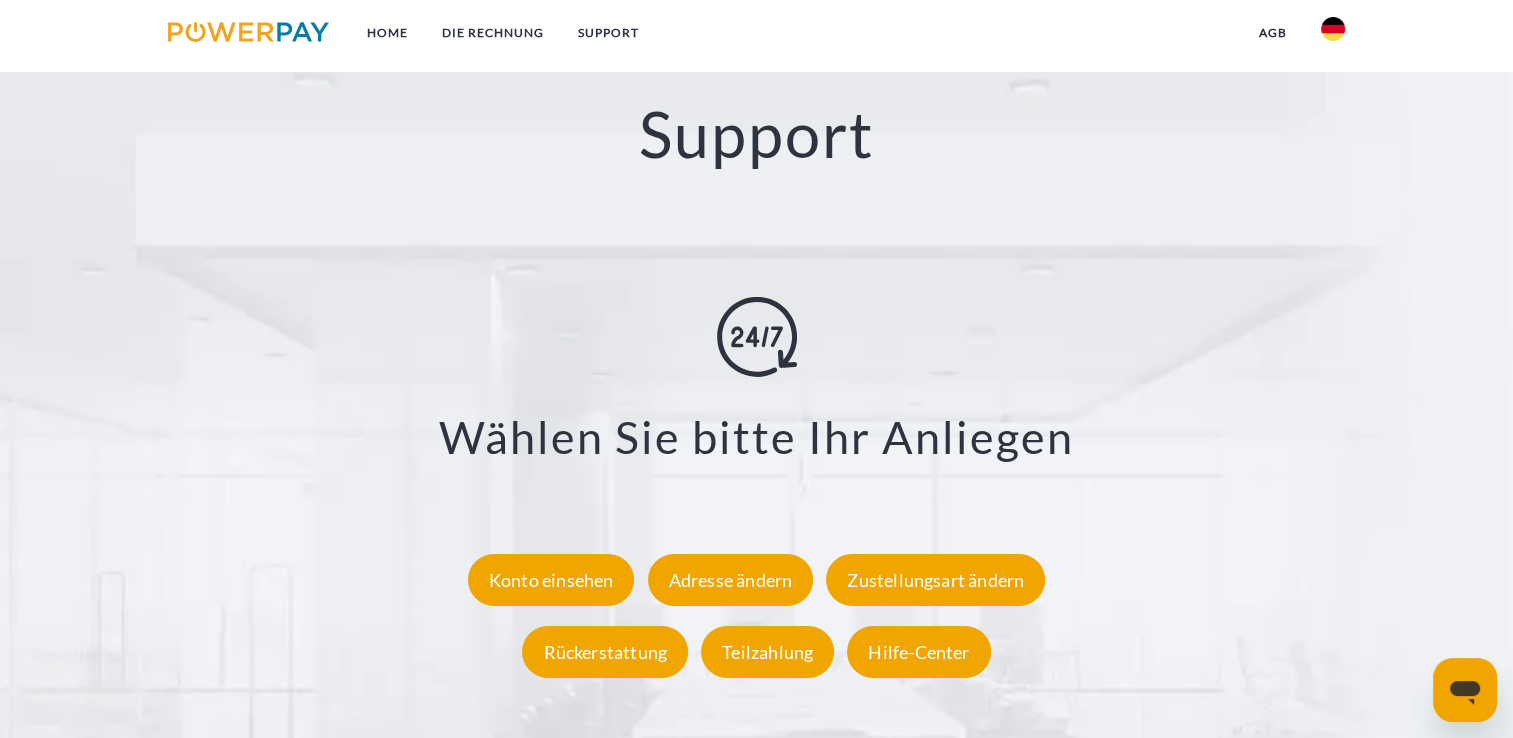 click at bounding box center [1333, 29] 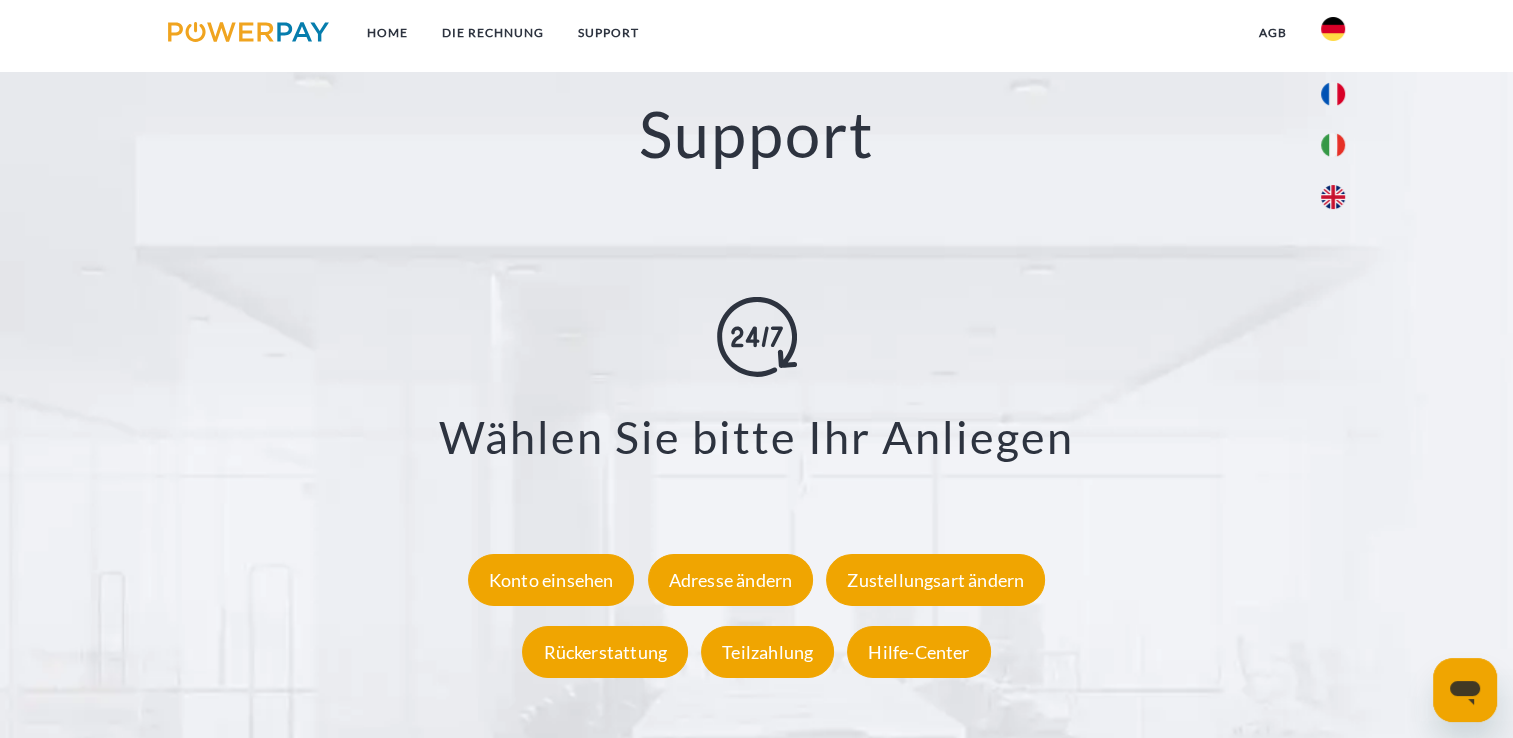 click at bounding box center (1333, 29) 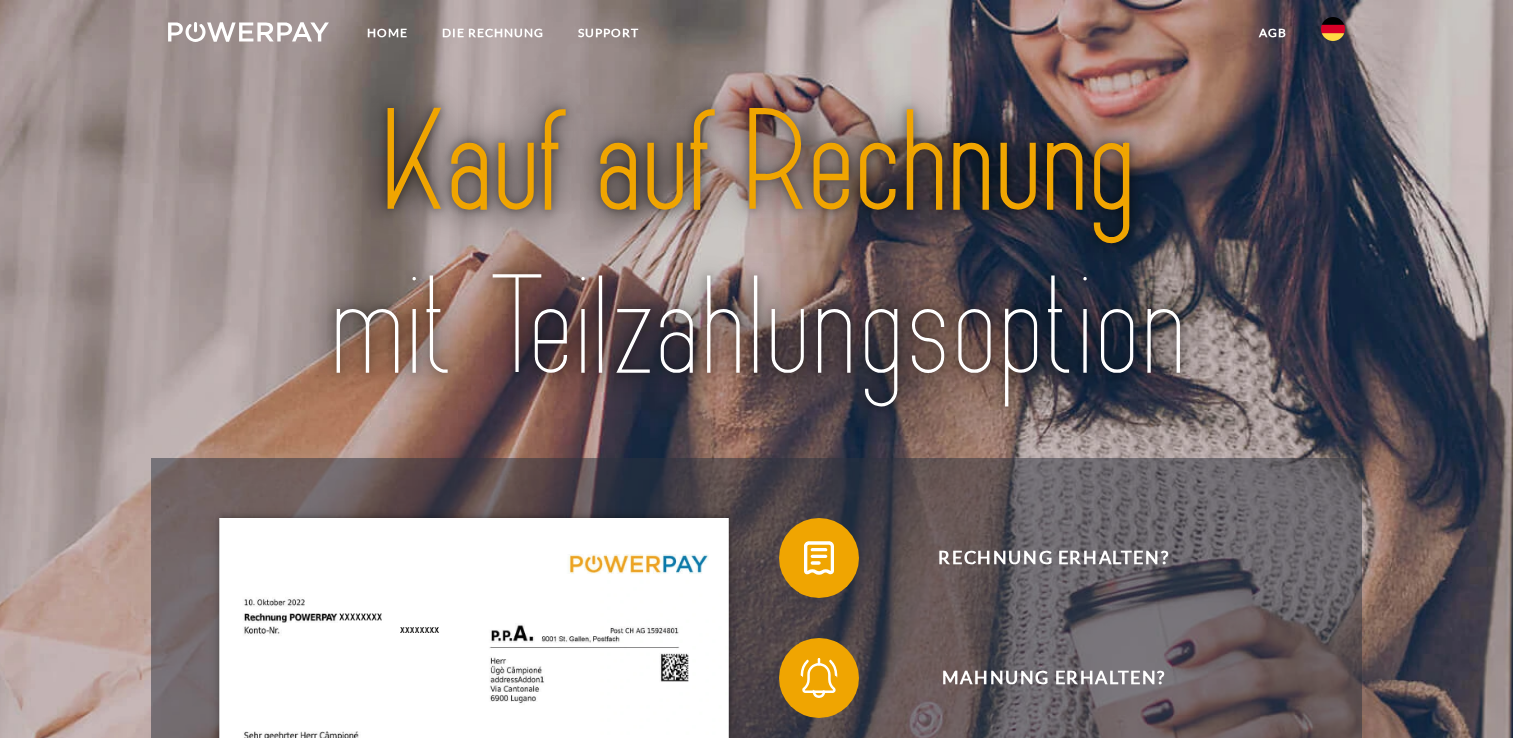 scroll, scrollTop: 0, scrollLeft: 0, axis: both 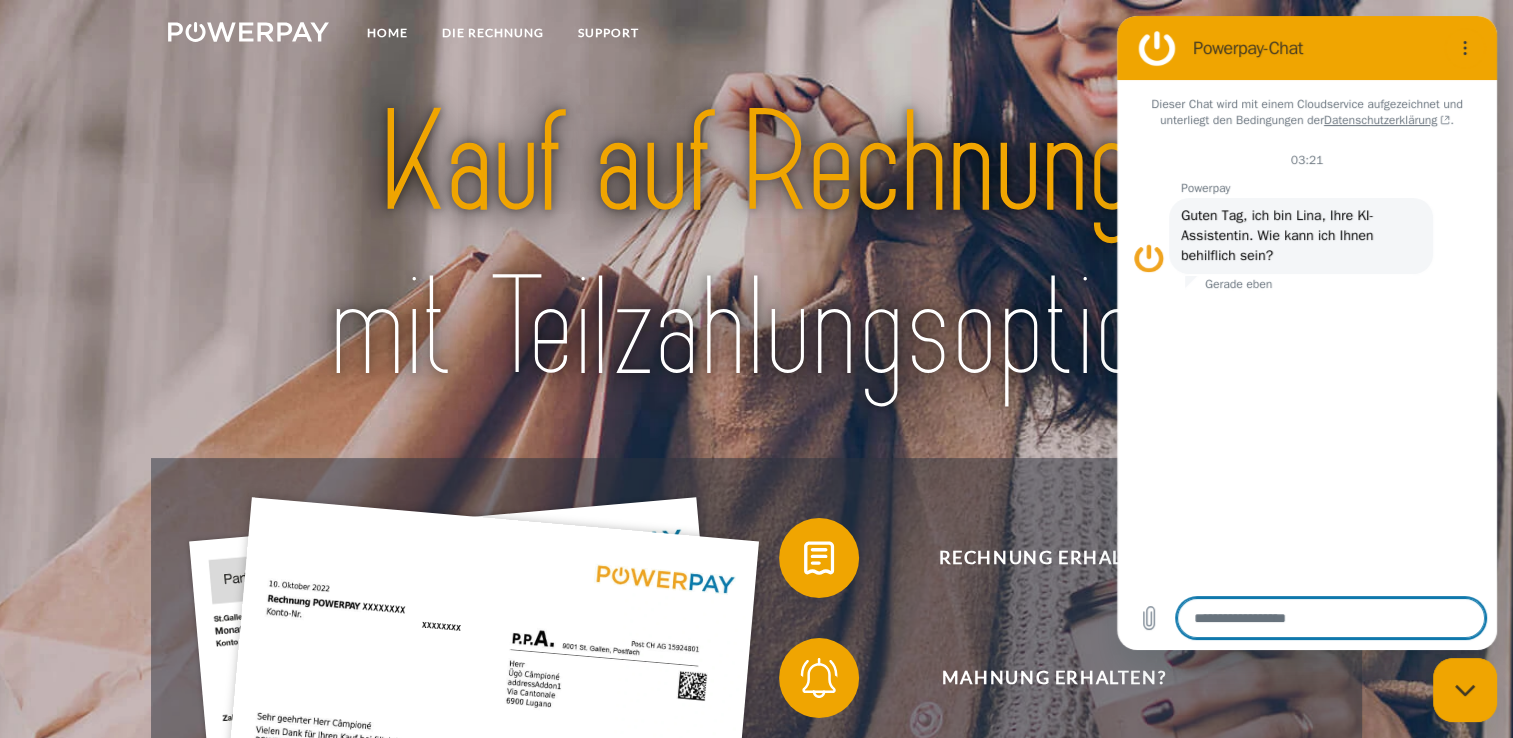 click at bounding box center (1331, 618) 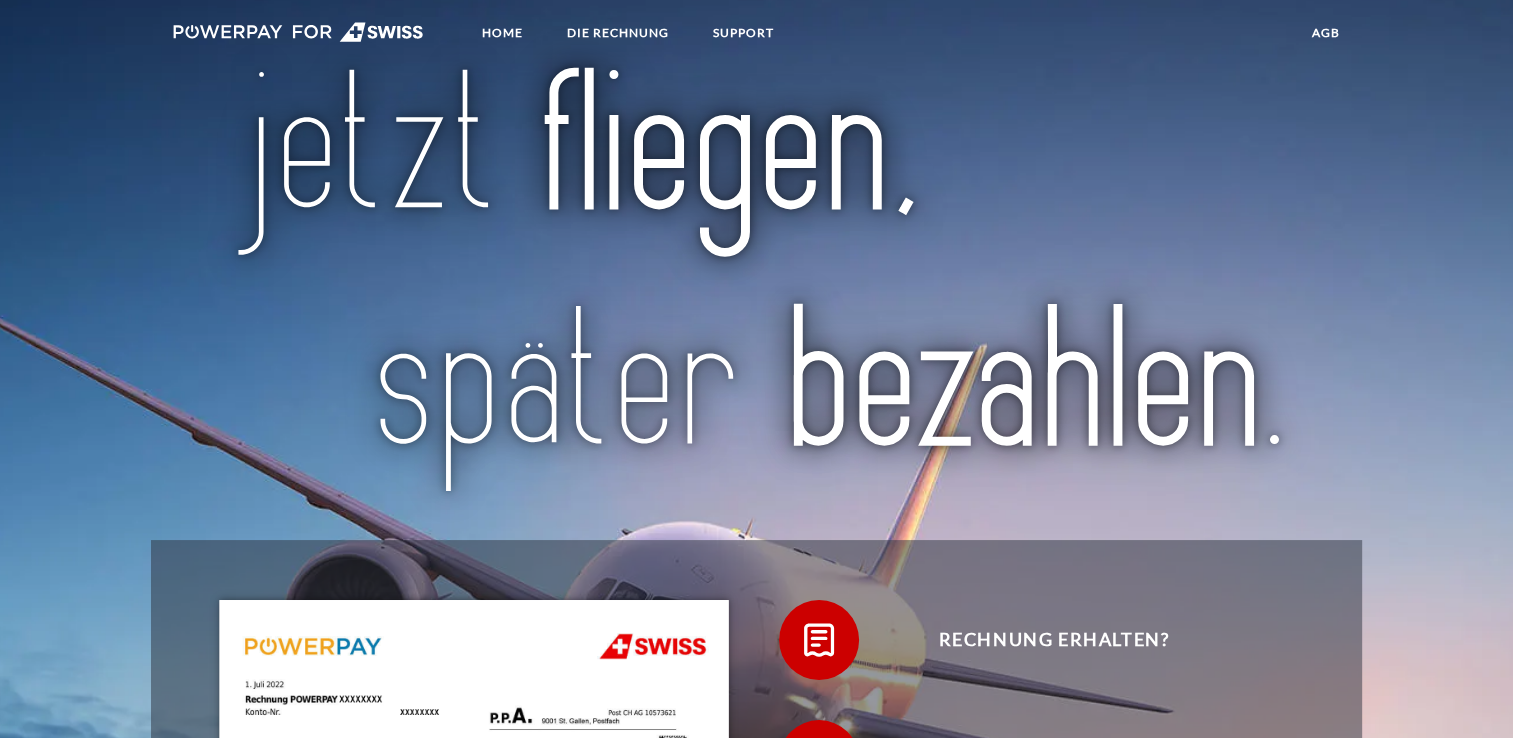 scroll, scrollTop: 0, scrollLeft: 0, axis: both 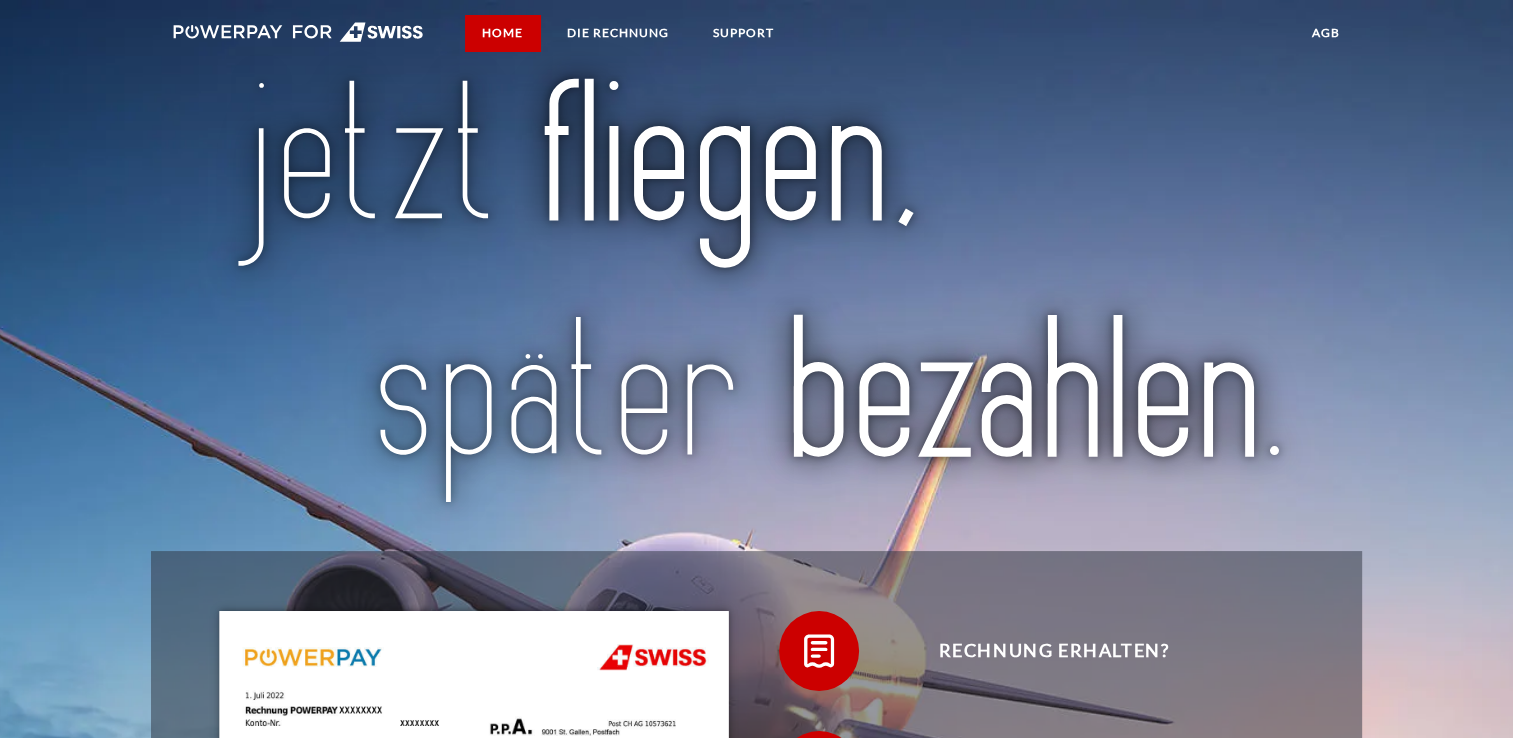 click on "Home" at bounding box center (502, 33) 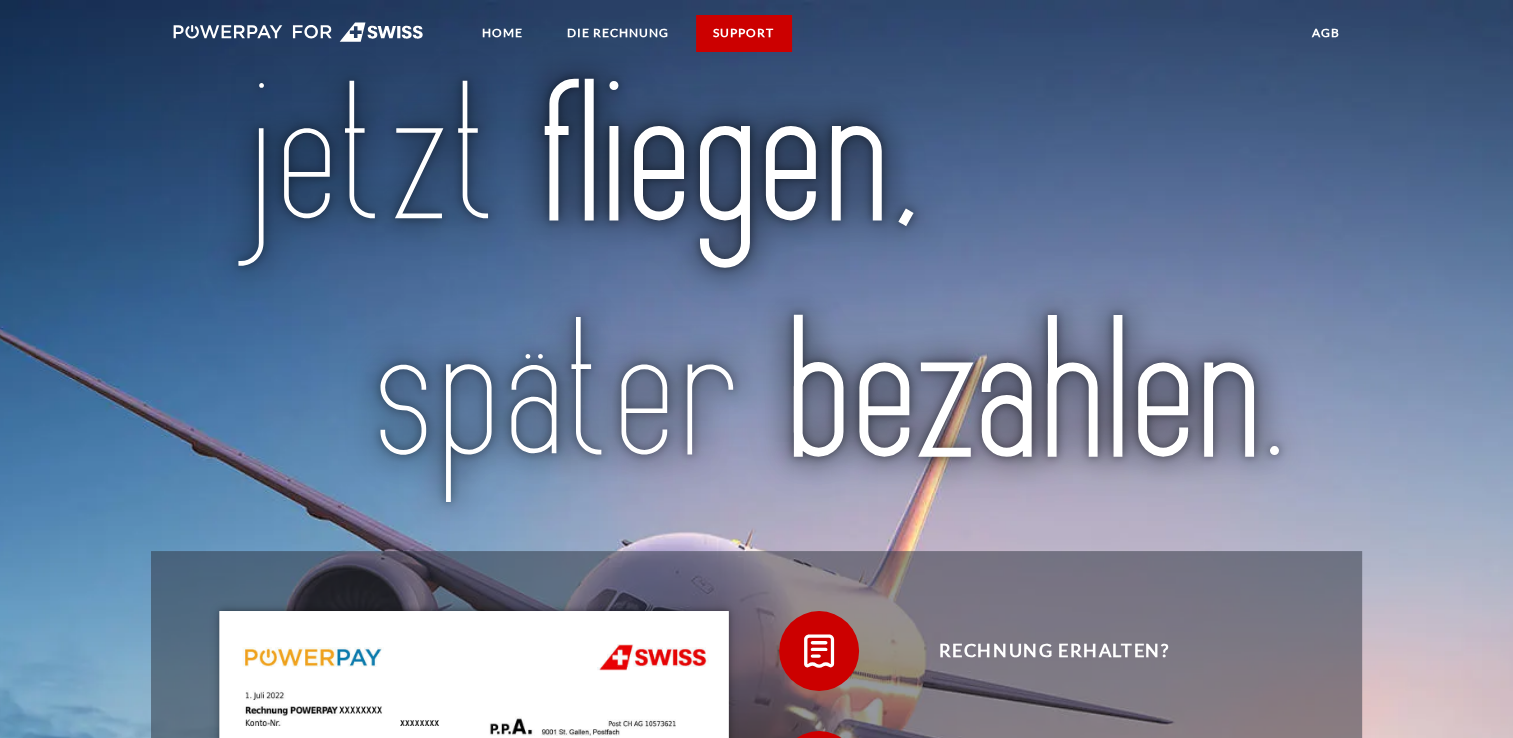 click on "SUPPORT" at bounding box center [743, 33] 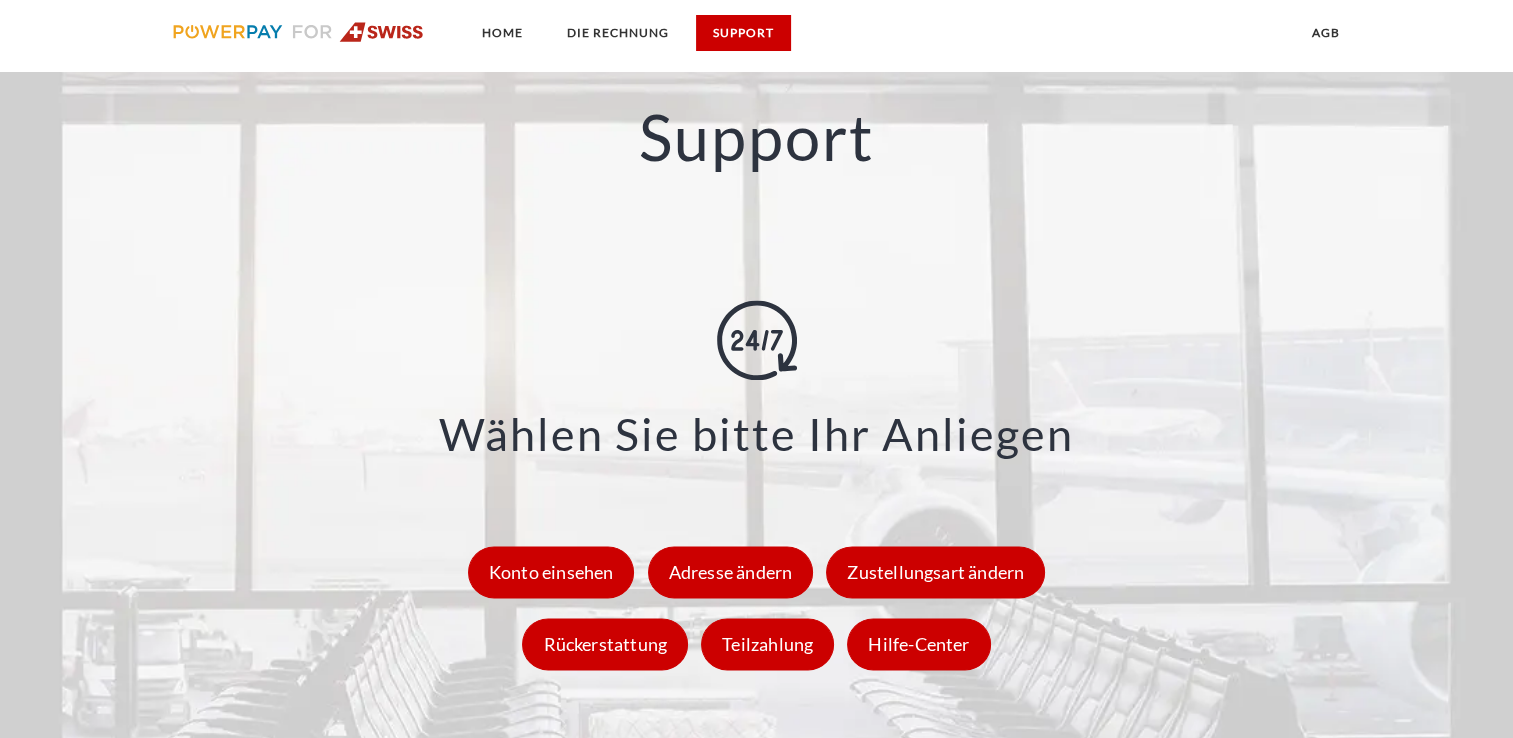 scroll, scrollTop: 2596, scrollLeft: 0, axis: vertical 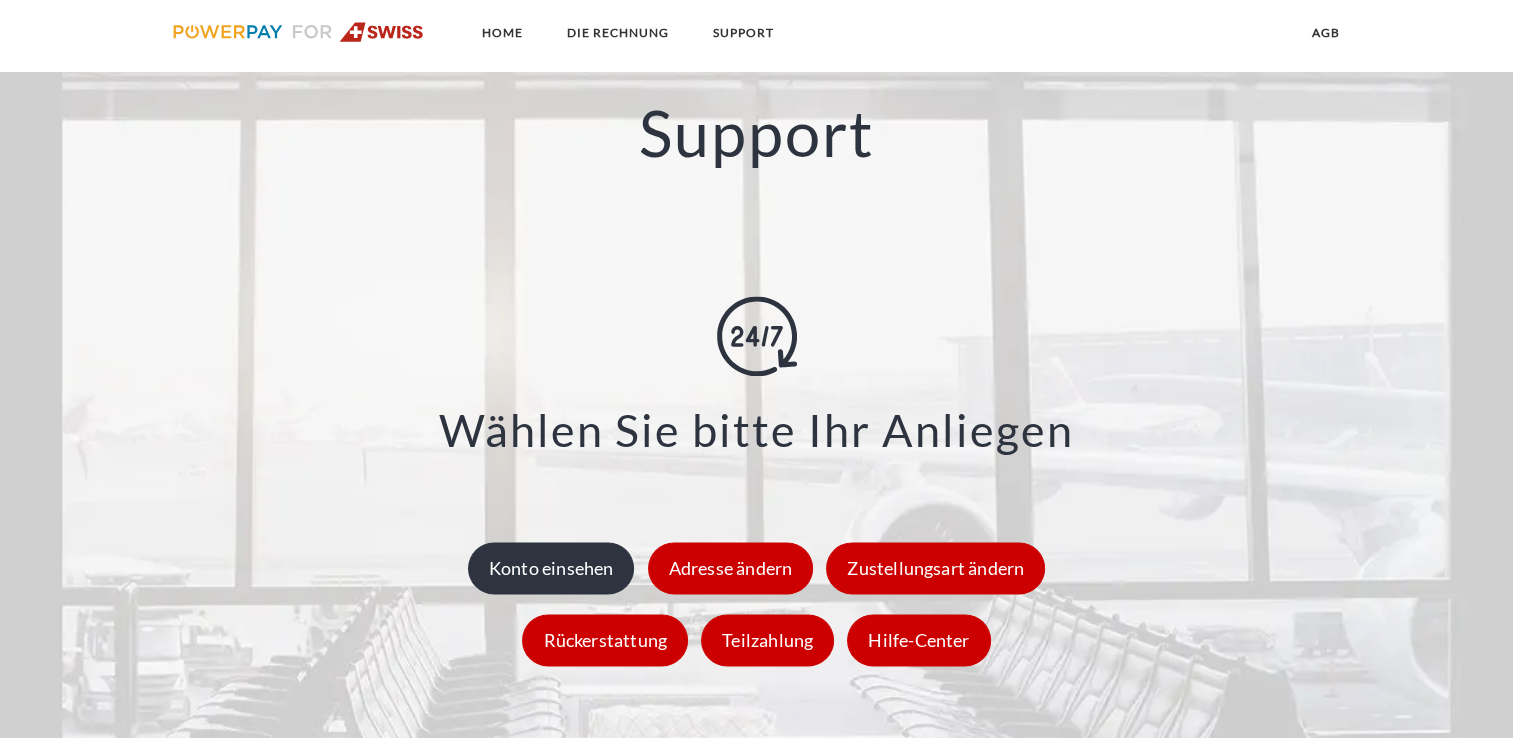 click on "Konto einsehen" at bounding box center [551, 568] 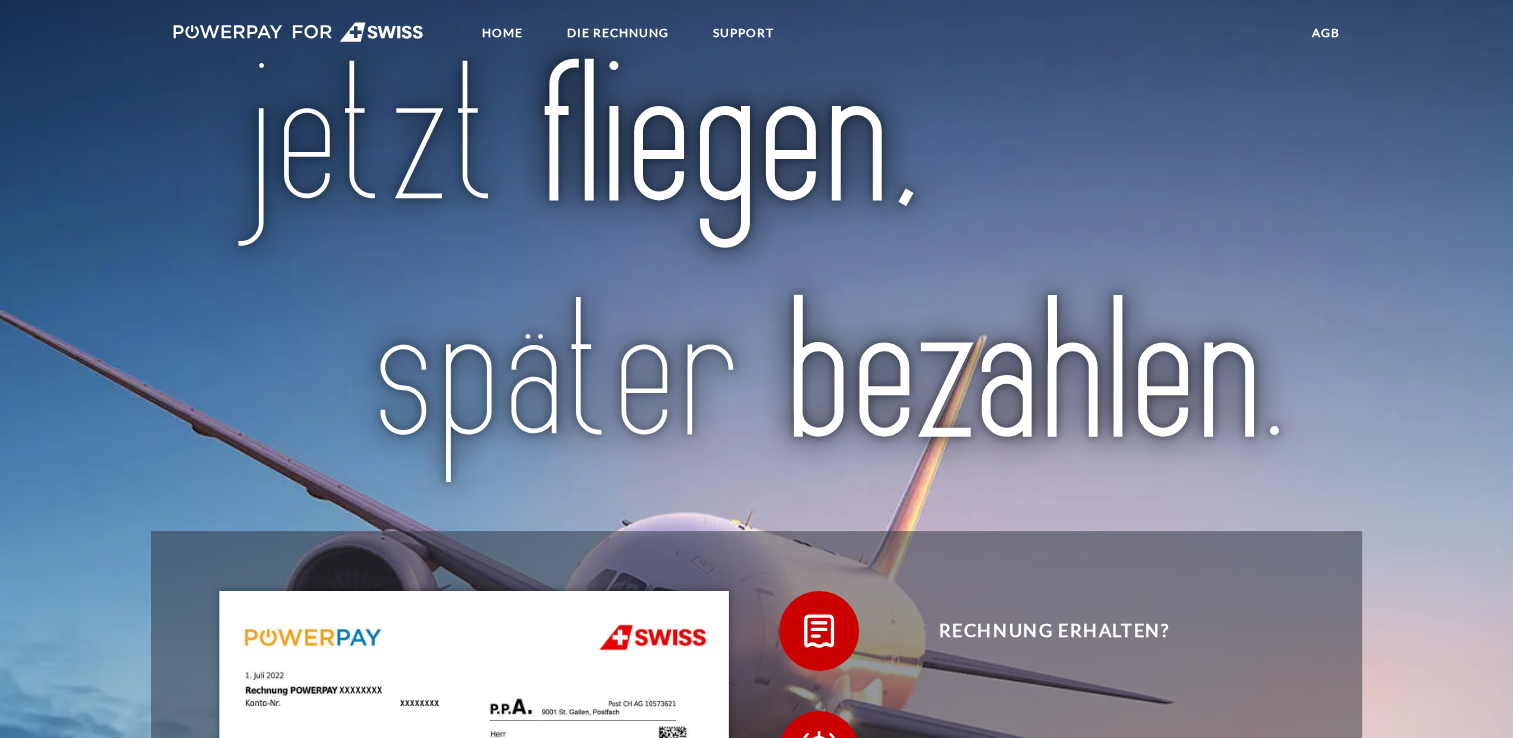 scroll, scrollTop: 0, scrollLeft: 0, axis: both 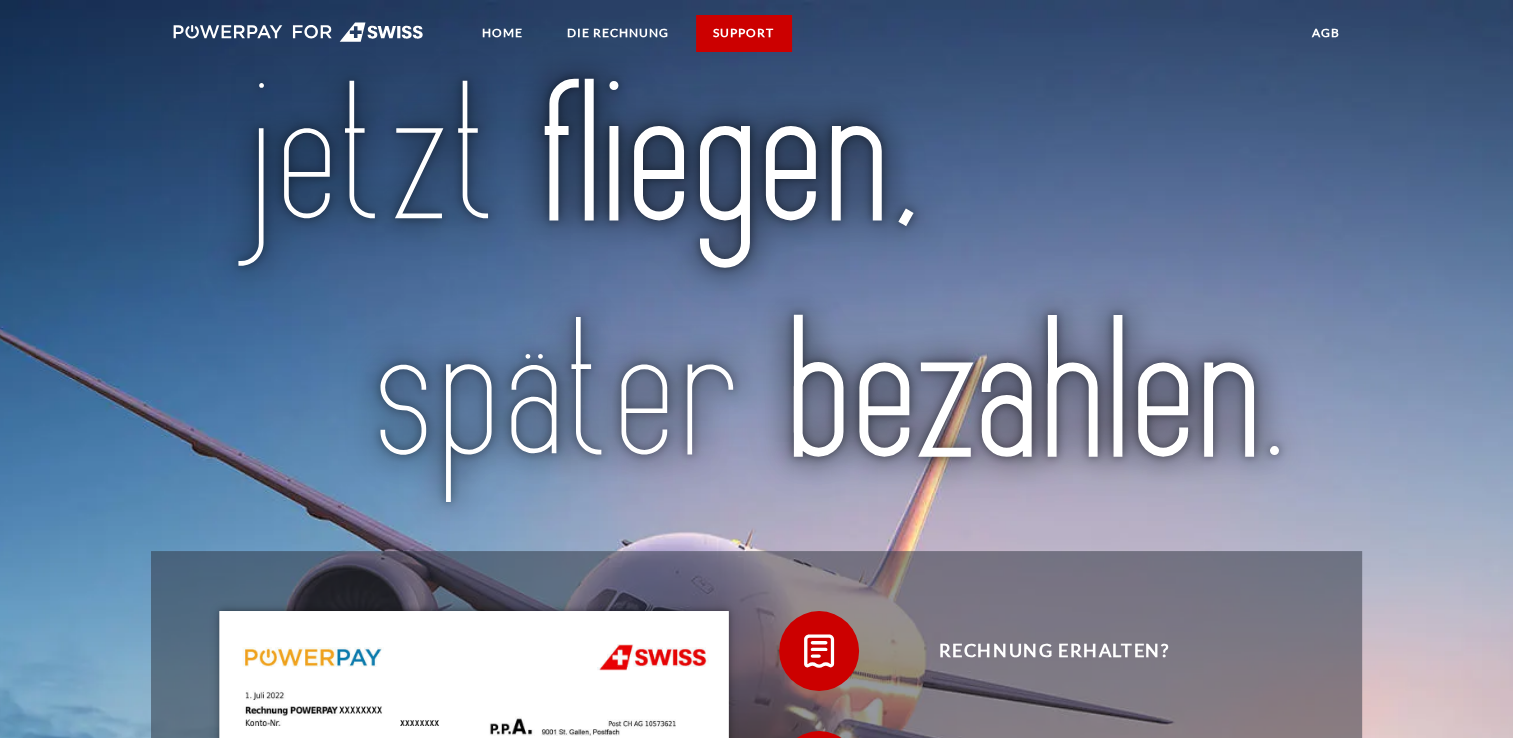click on "SUPPORT" at bounding box center [743, 33] 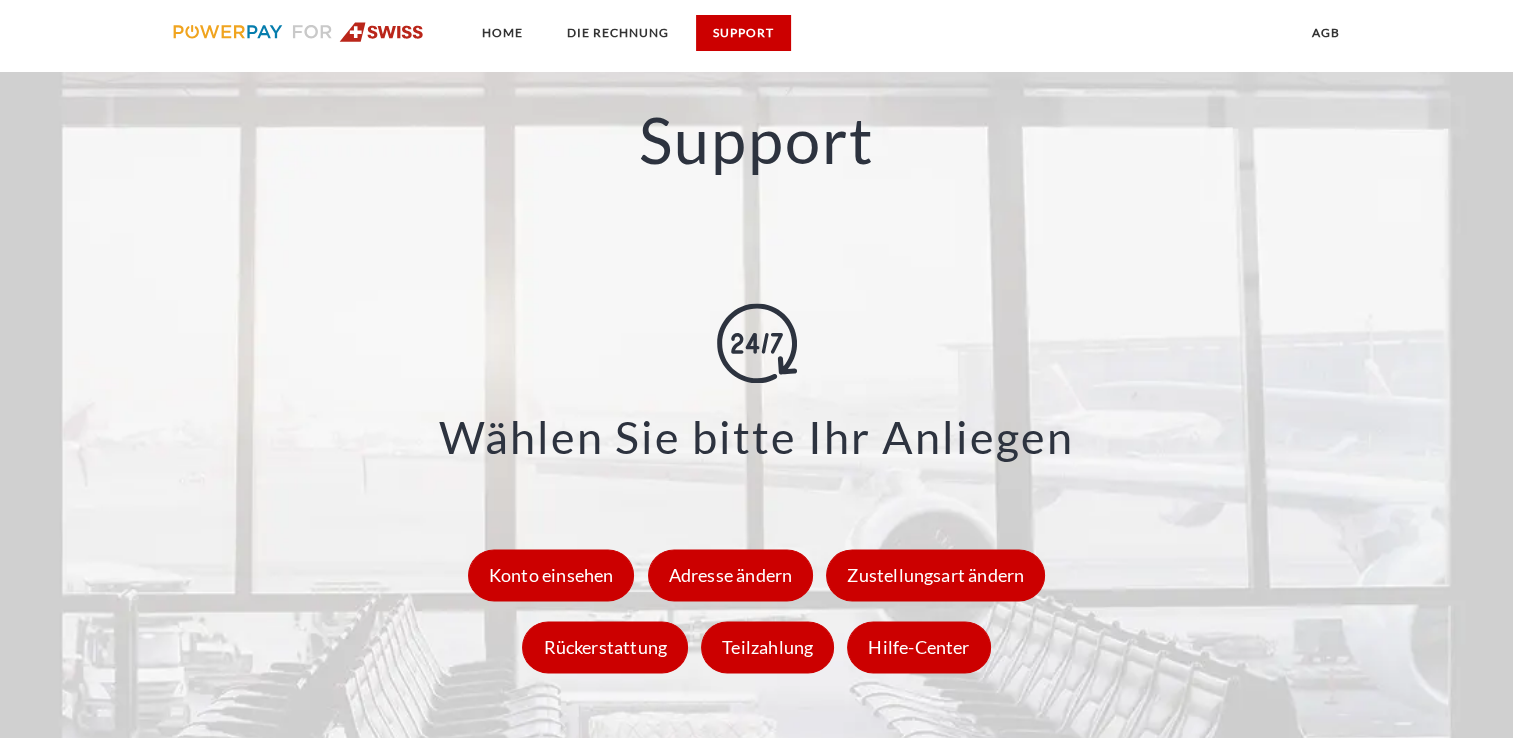 scroll, scrollTop: 2596, scrollLeft: 0, axis: vertical 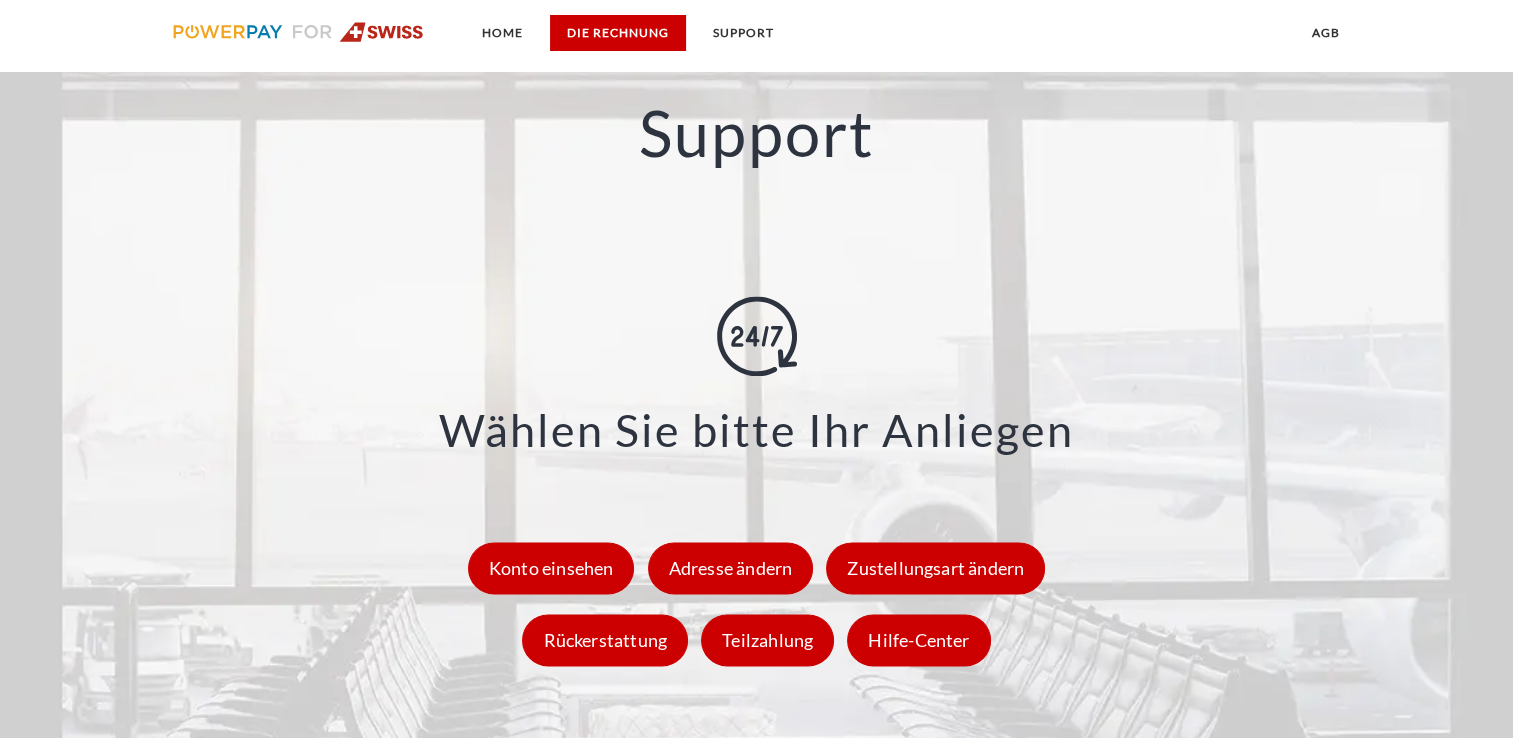 click on "DIE RECHNUNG" at bounding box center (618, 33) 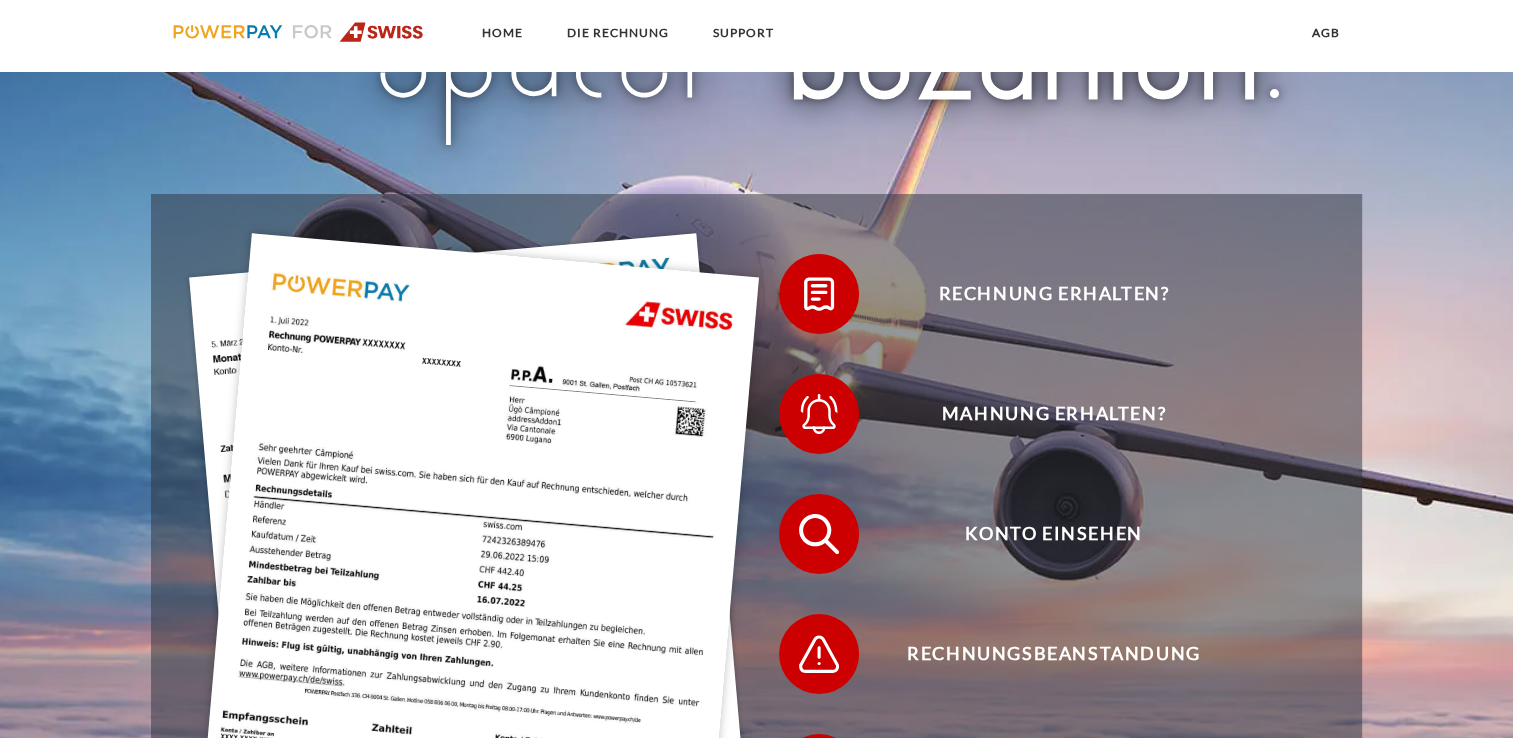 scroll, scrollTop: 0, scrollLeft: 0, axis: both 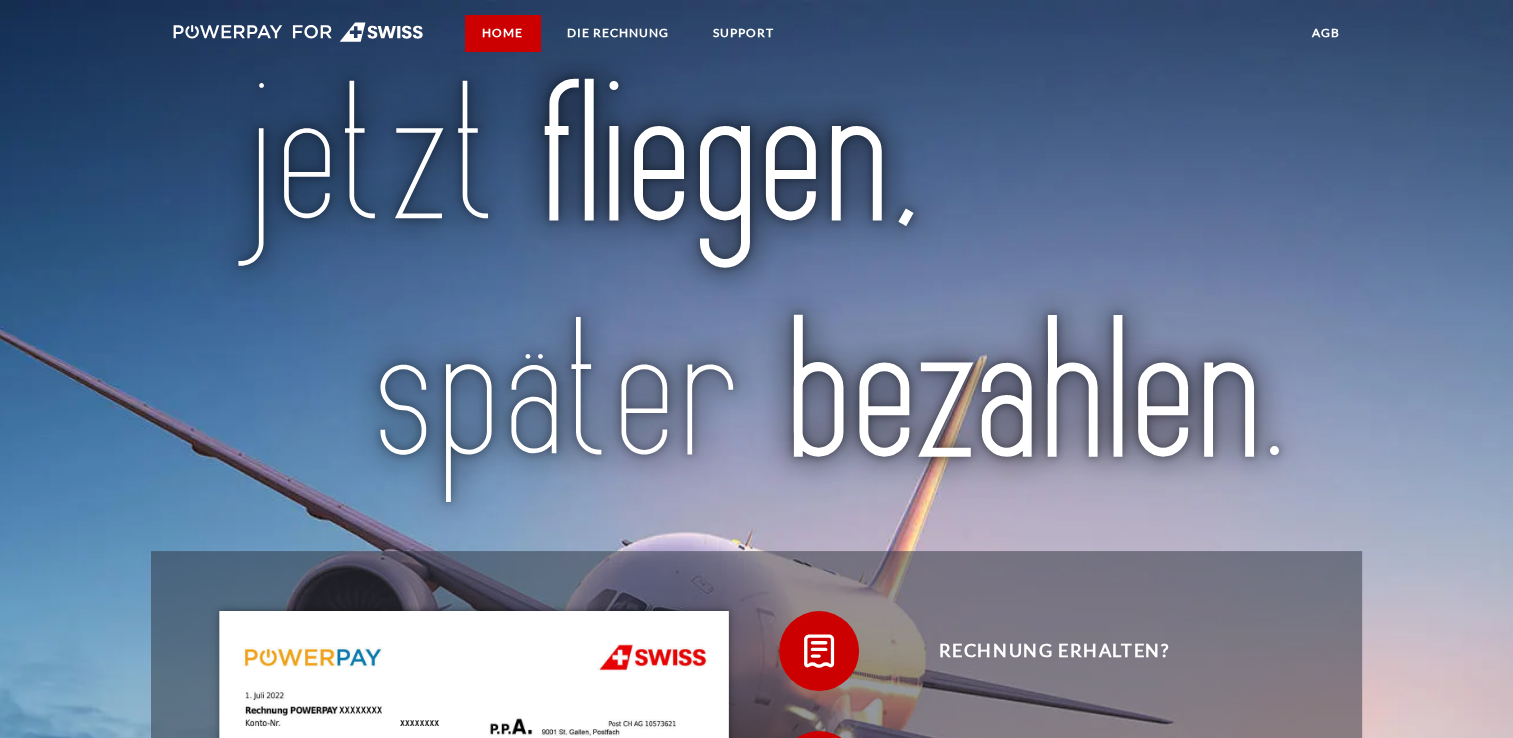 click on "Home" at bounding box center [502, 33] 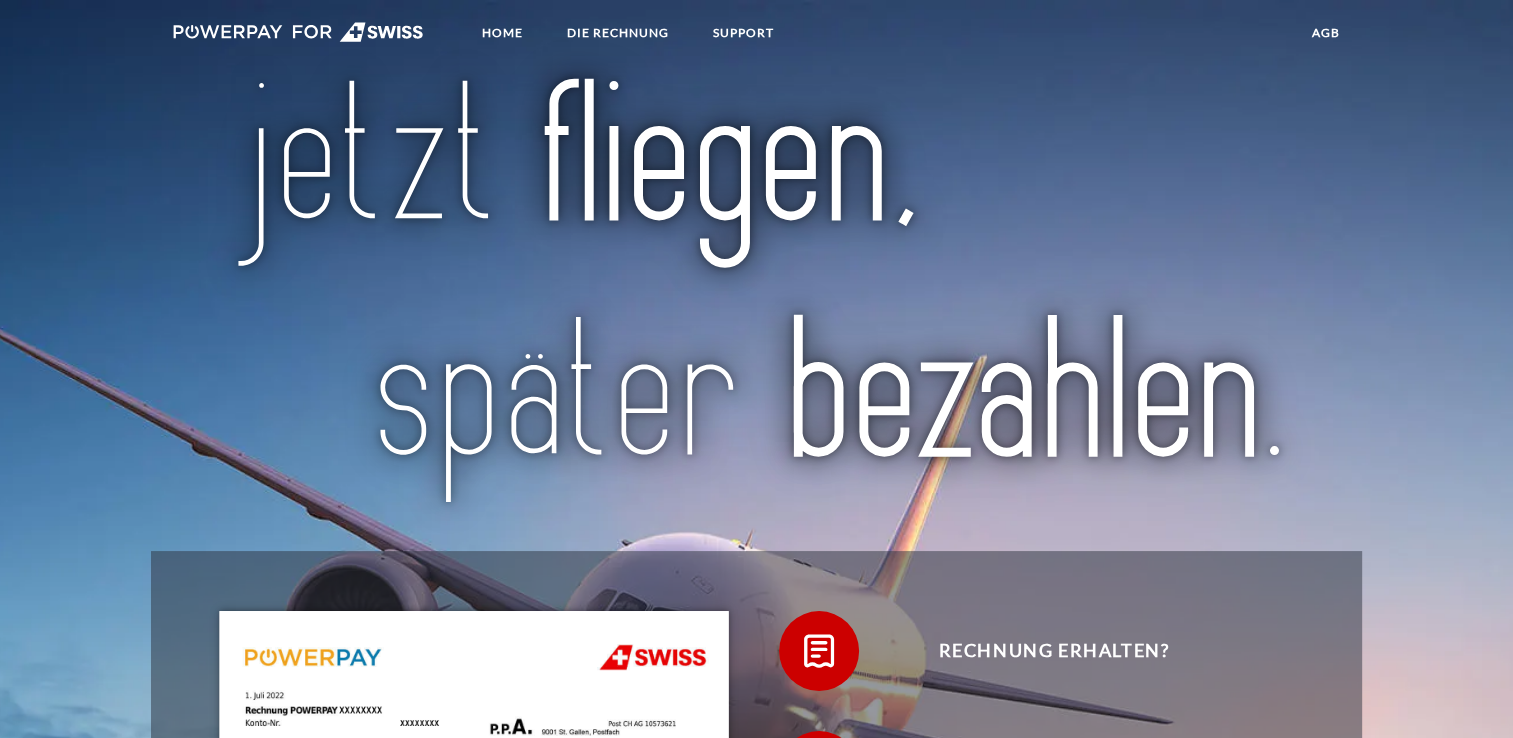 click on "agb" at bounding box center [1326, 33] 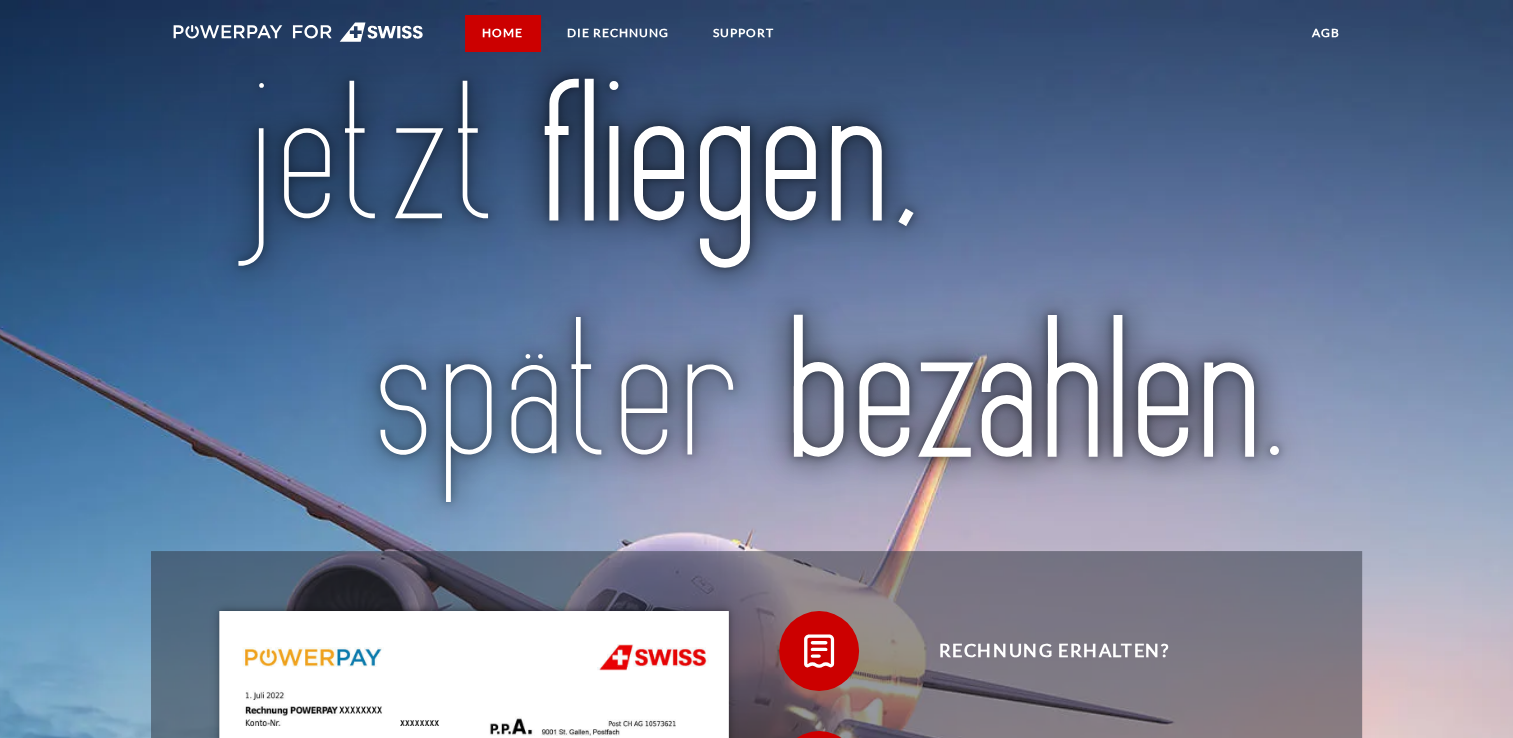 click on "Home" at bounding box center (502, 33) 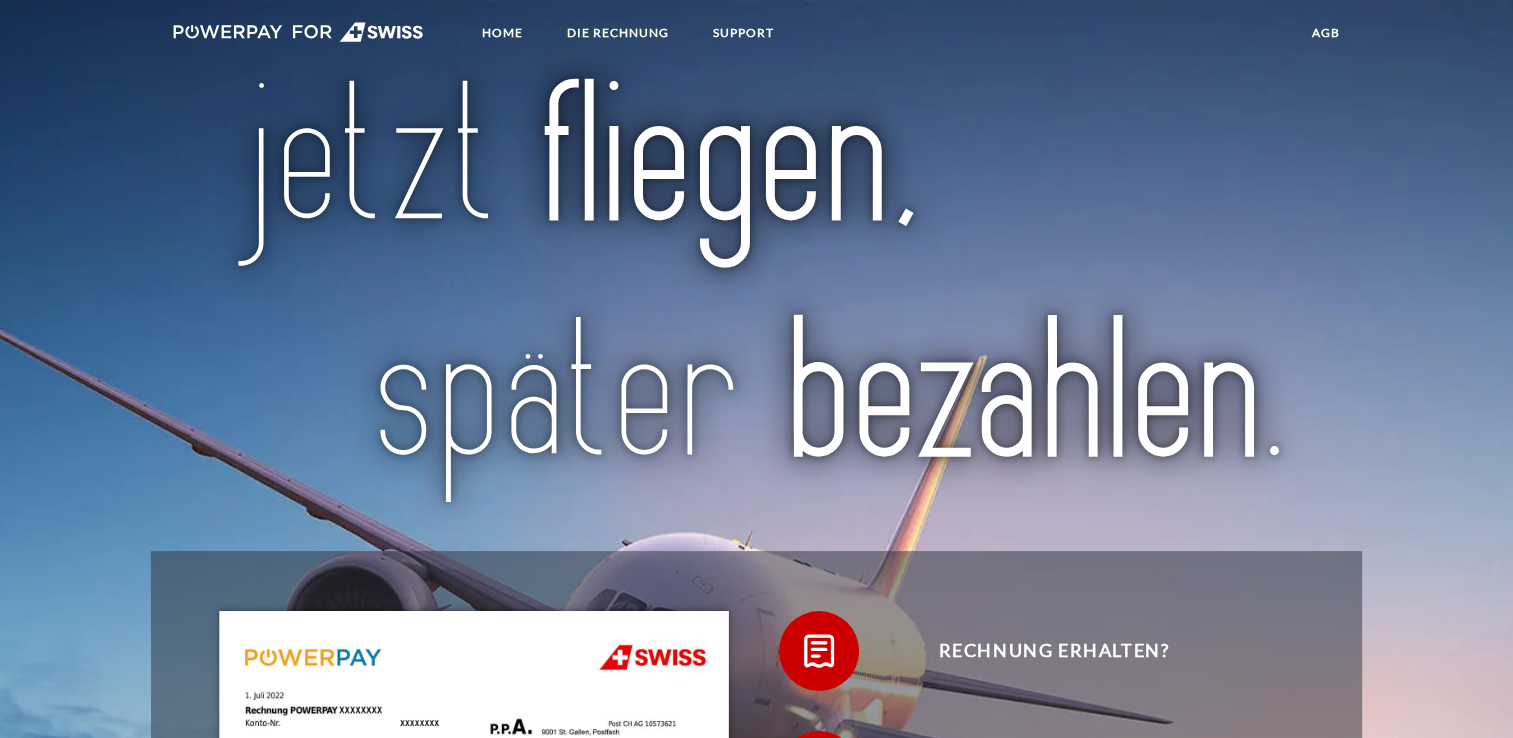 click at bounding box center (298, 32) 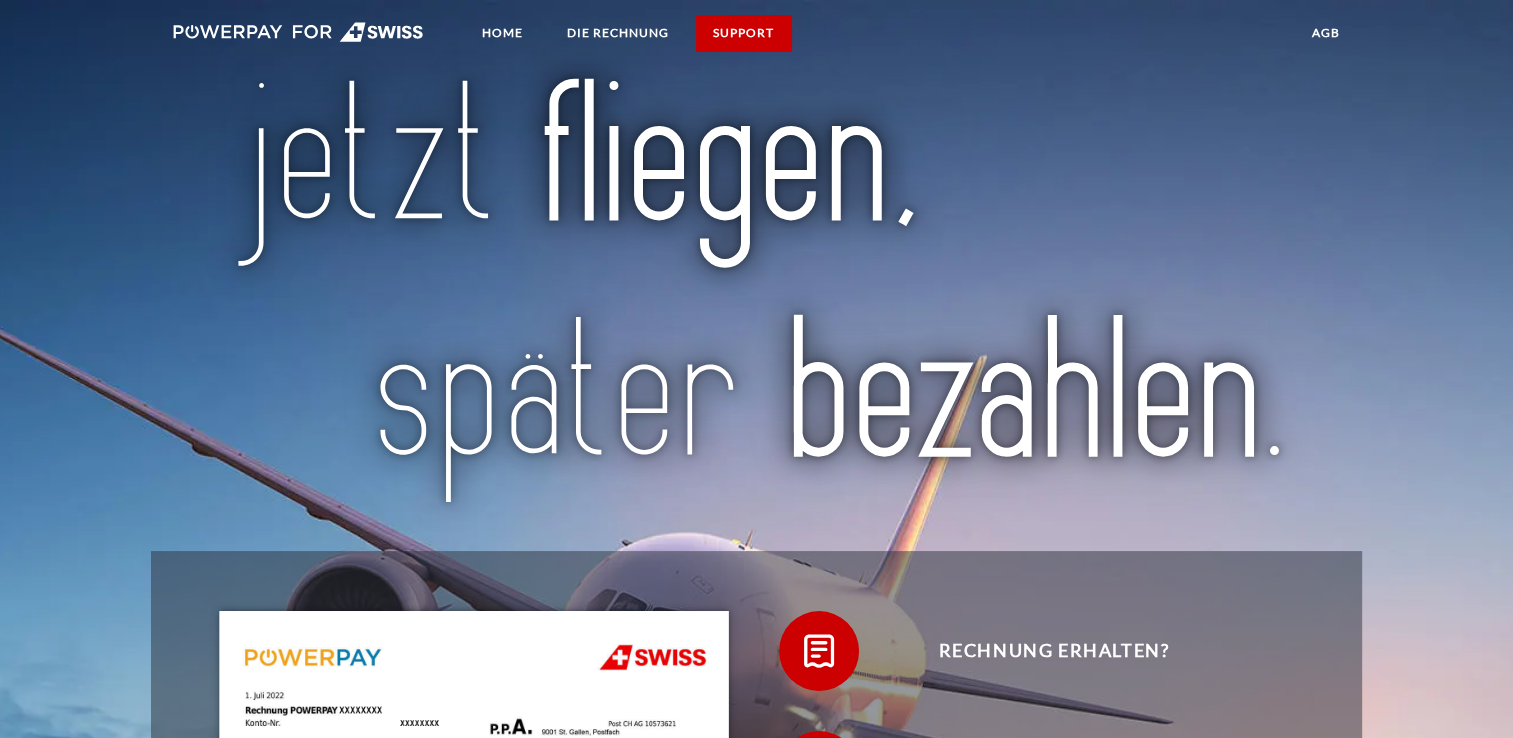 click on "SUPPORT" at bounding box center (743, 33) 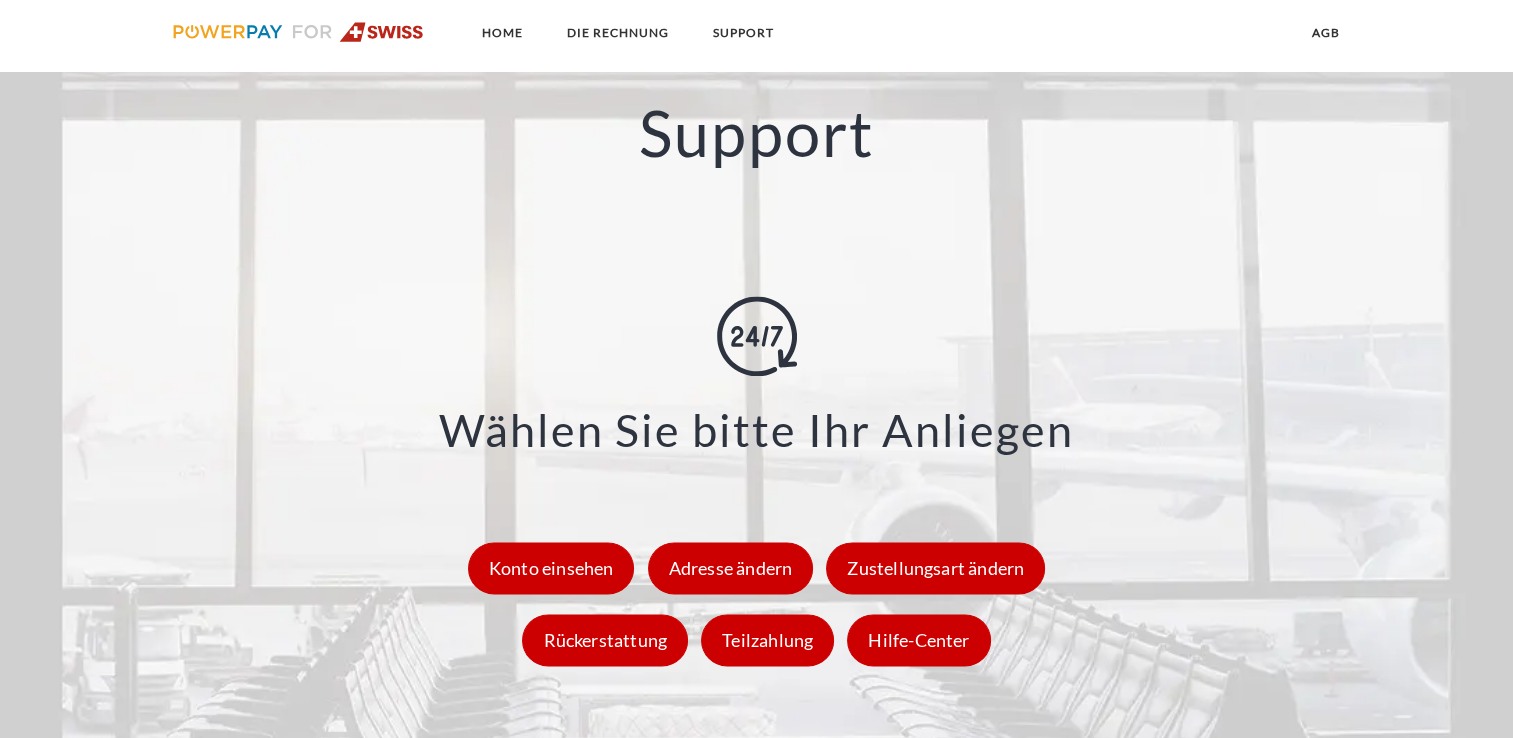 scroll, scrollTop: 2952, scrollLeft: 0, axis: vertical 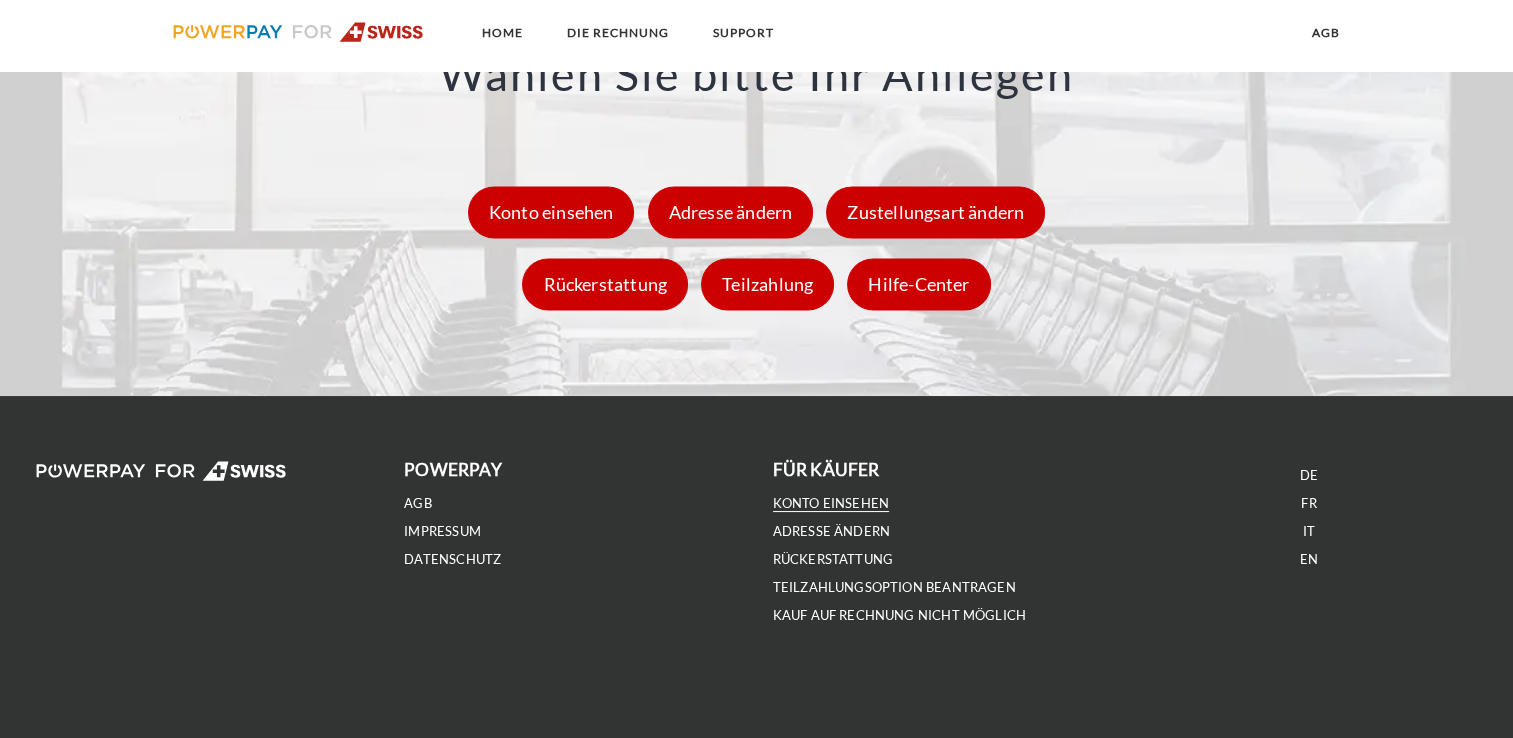 click on "Konto einsehen" at bounding box center [831, 503] 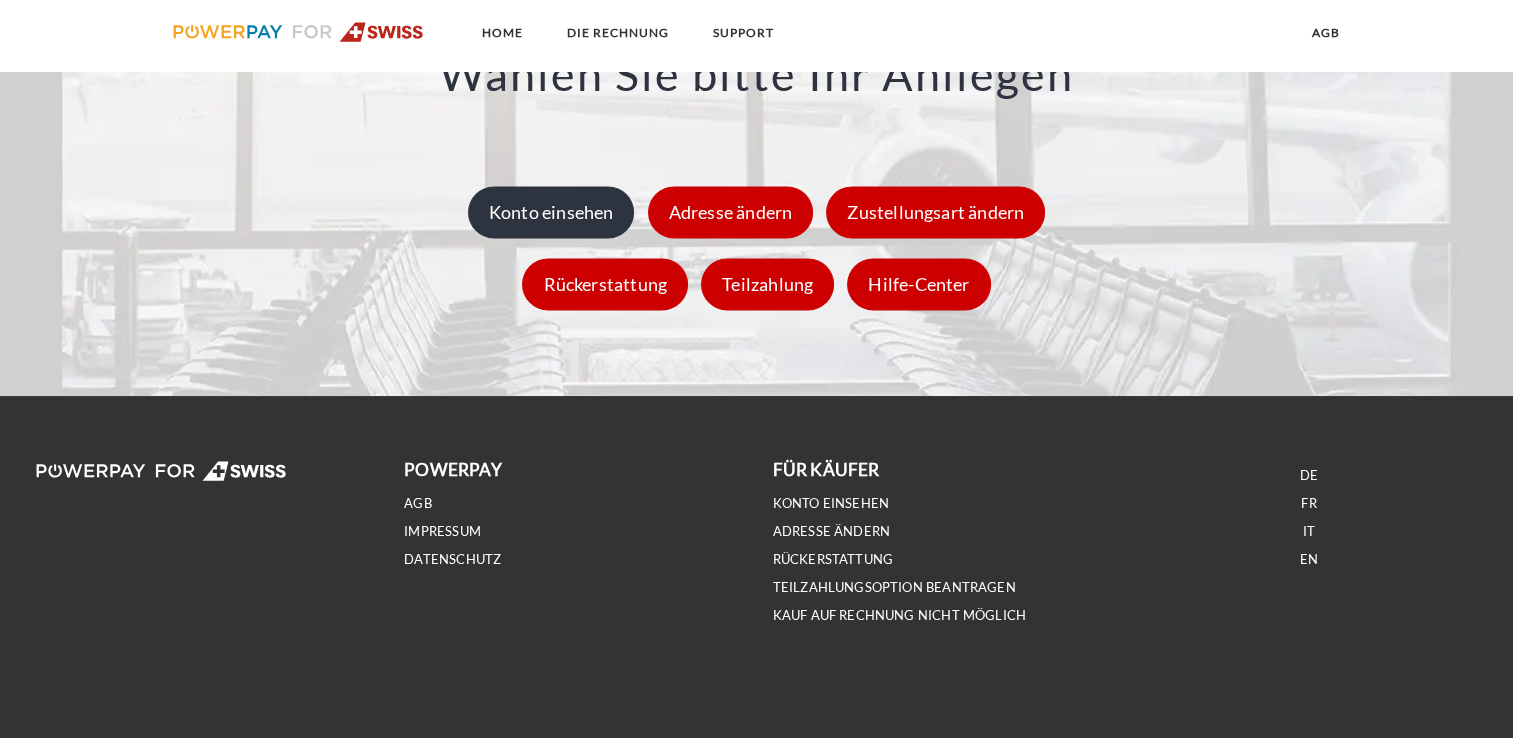 click on "Konto einsehen" at bounding box center (551, 212) 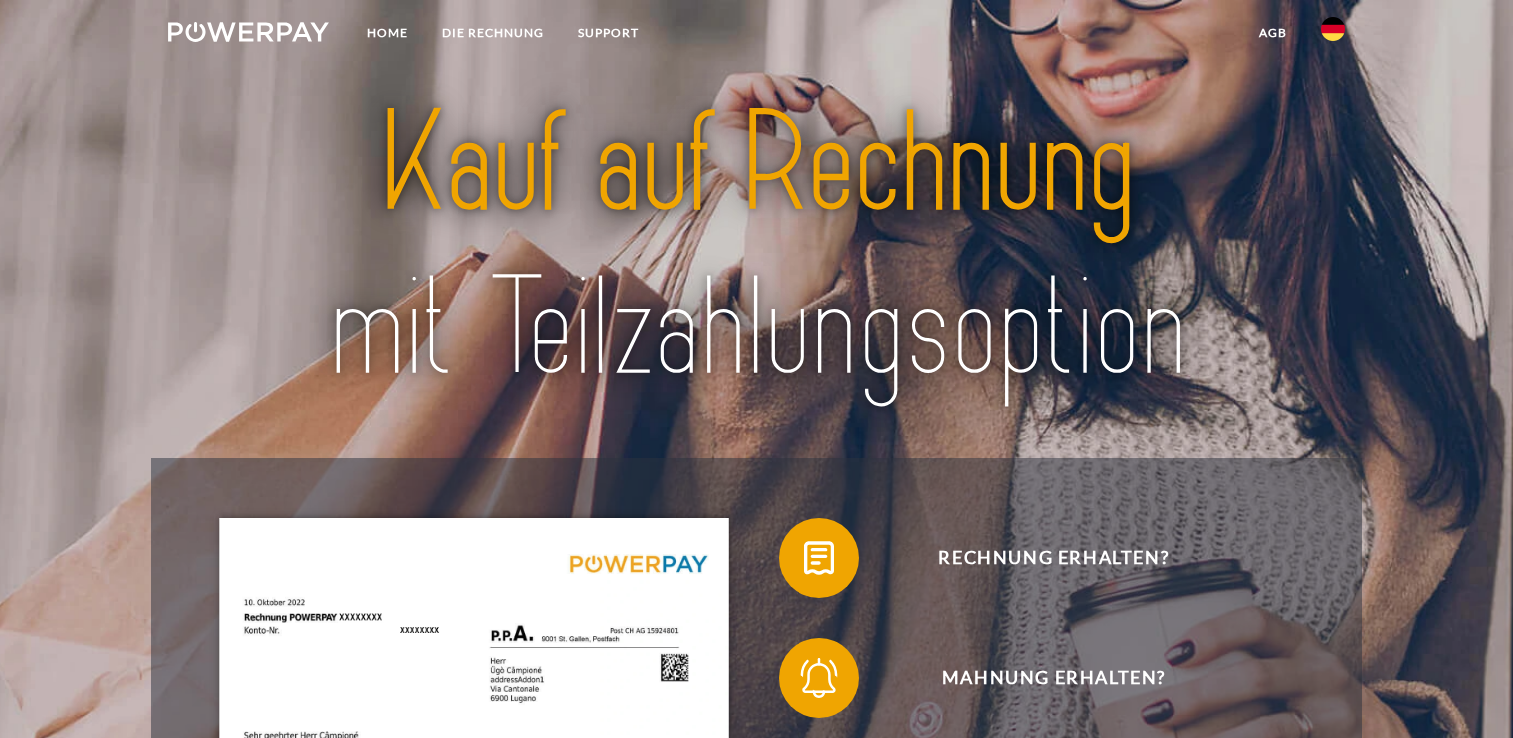 scroll, scrollTop: 0, scrollLeft: 0, axis: both 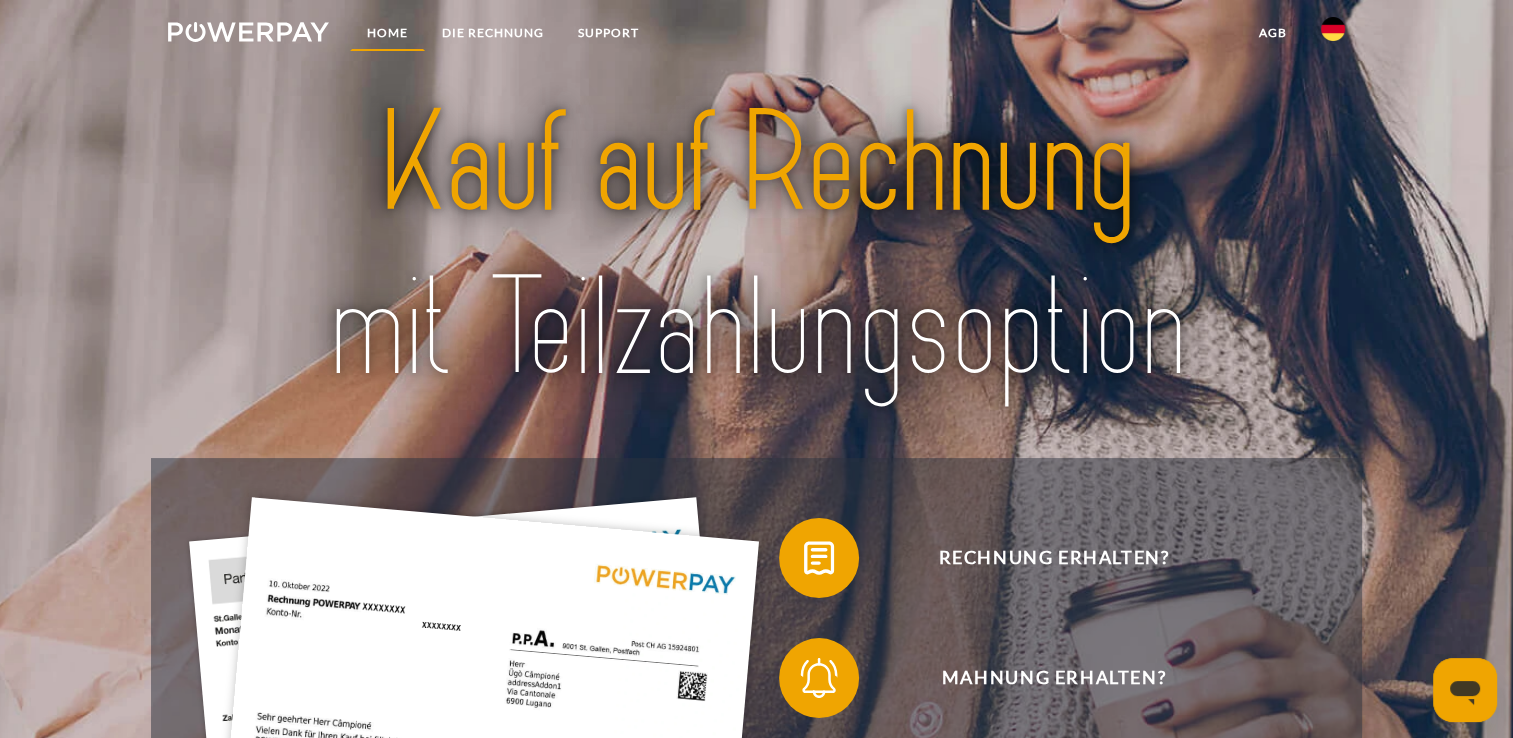 click on "Home" at bounding box center (387, 33) 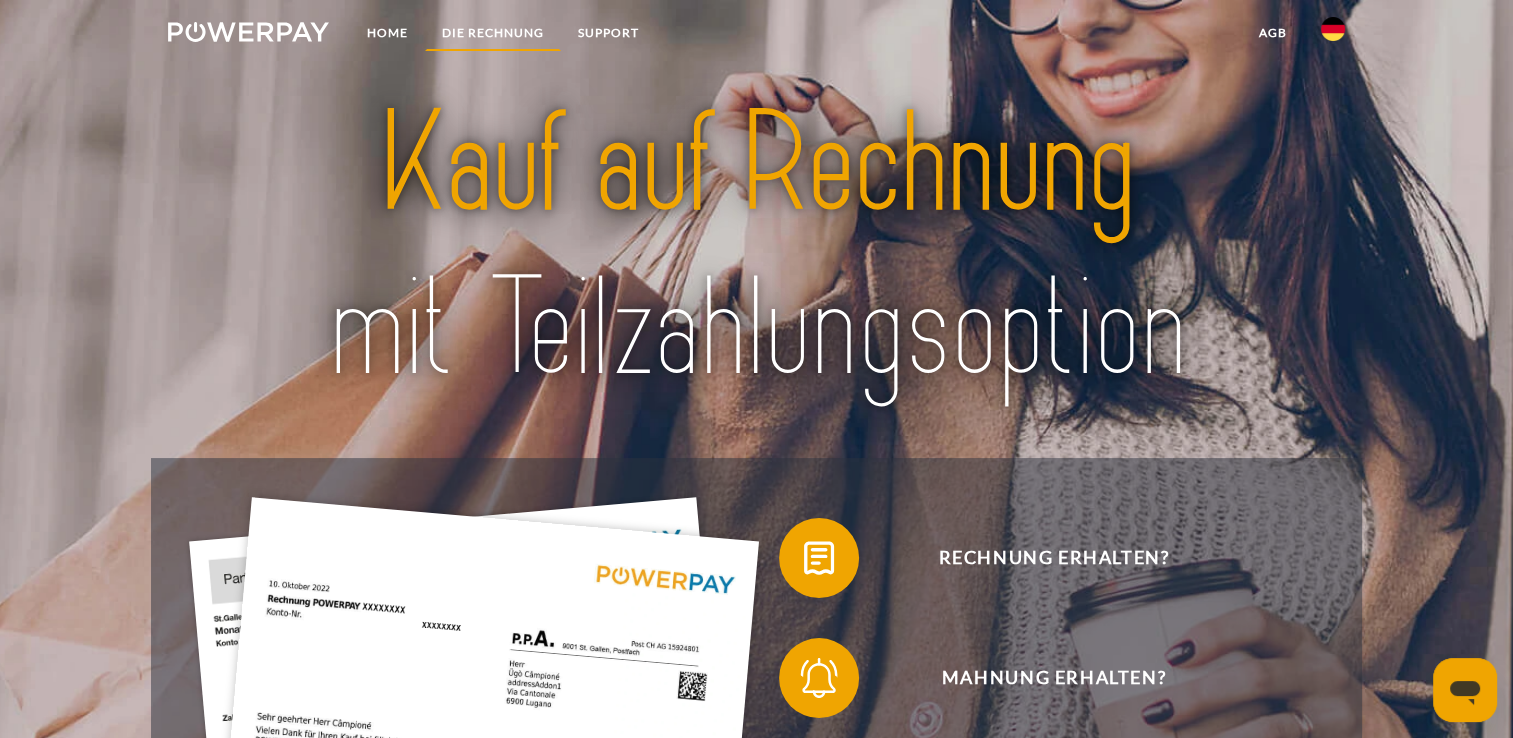 click on "DIE RECHNUNG" at bounding box center (493, 33) 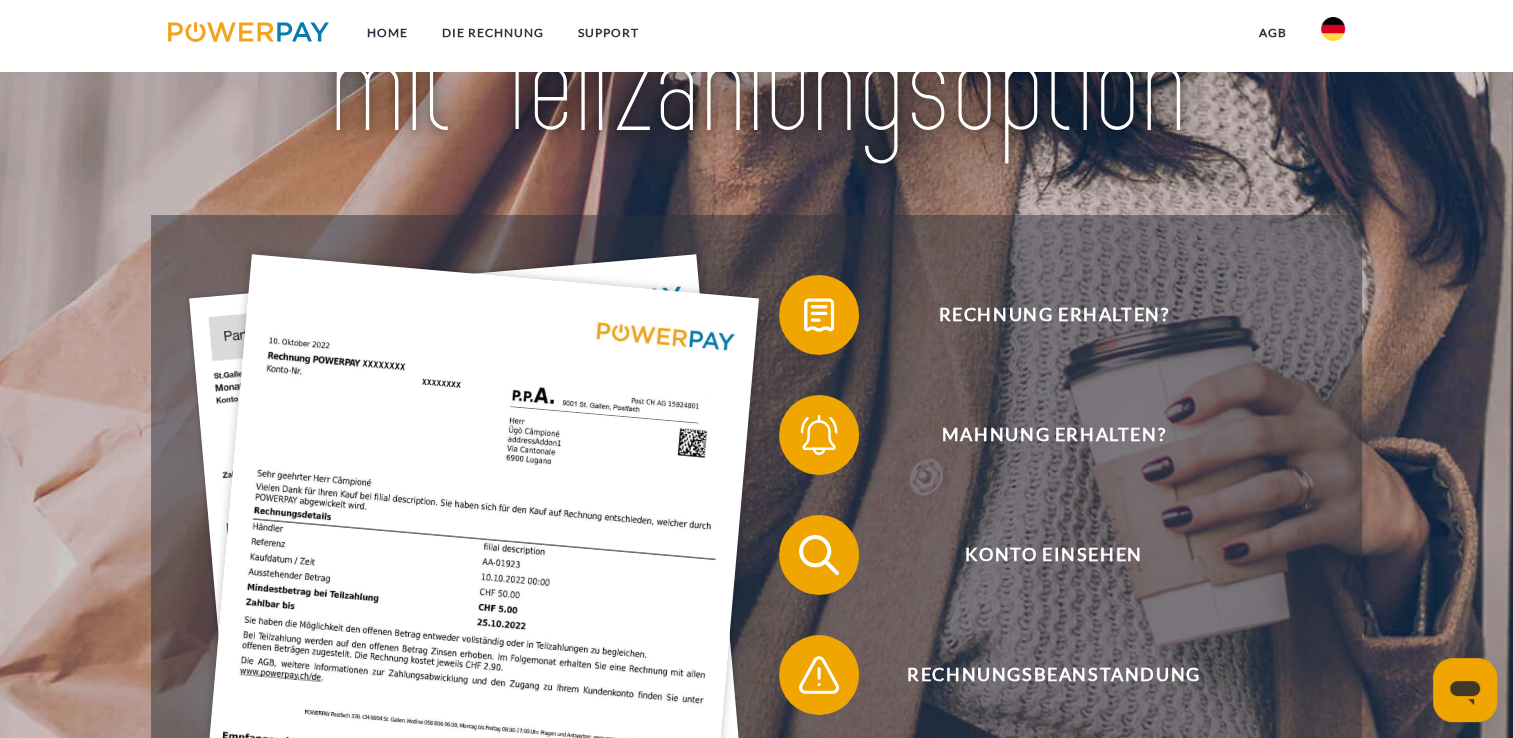 scroll, scrollTop: 0, scrollLeft: 0, axis: both 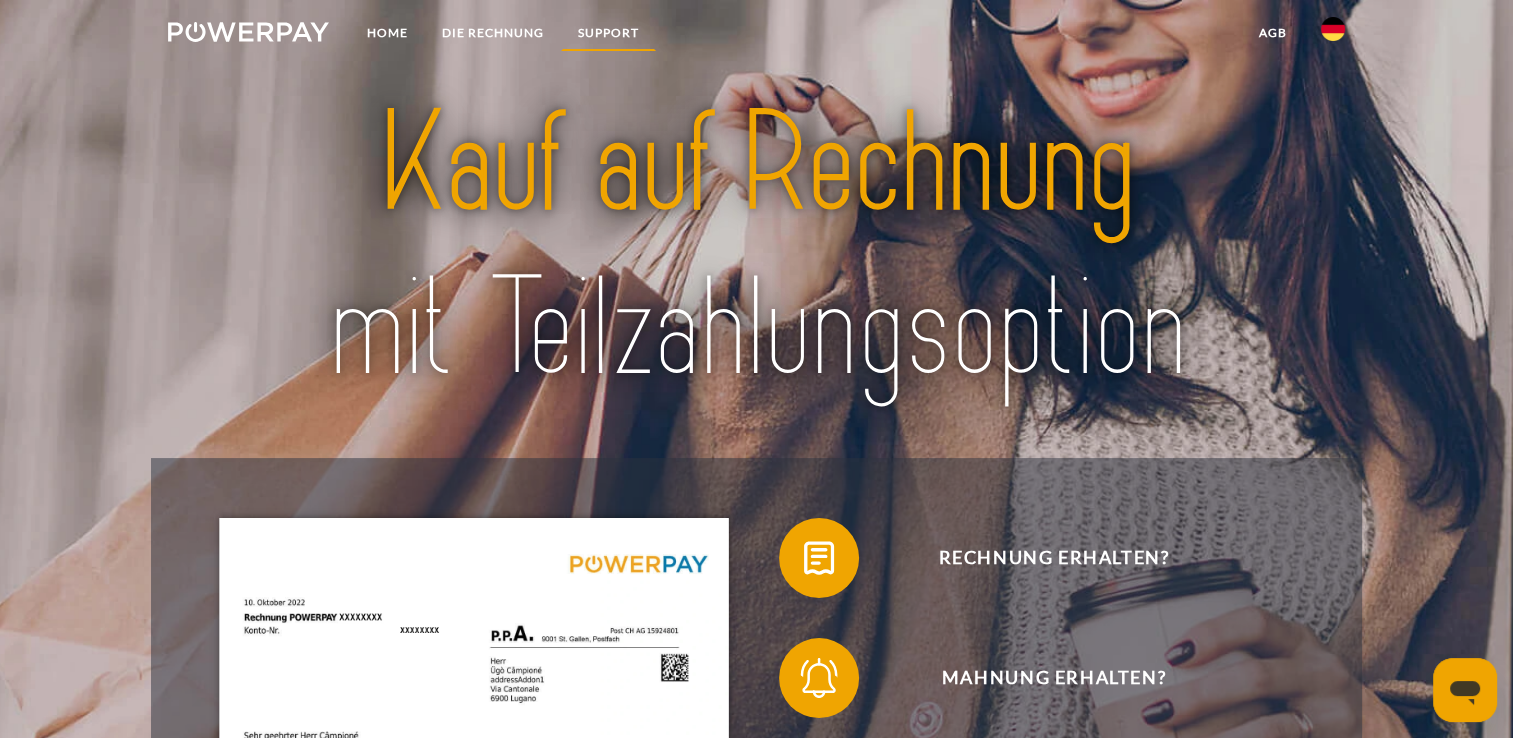 click on "SUPPORT" at bounding box center [608, 33] 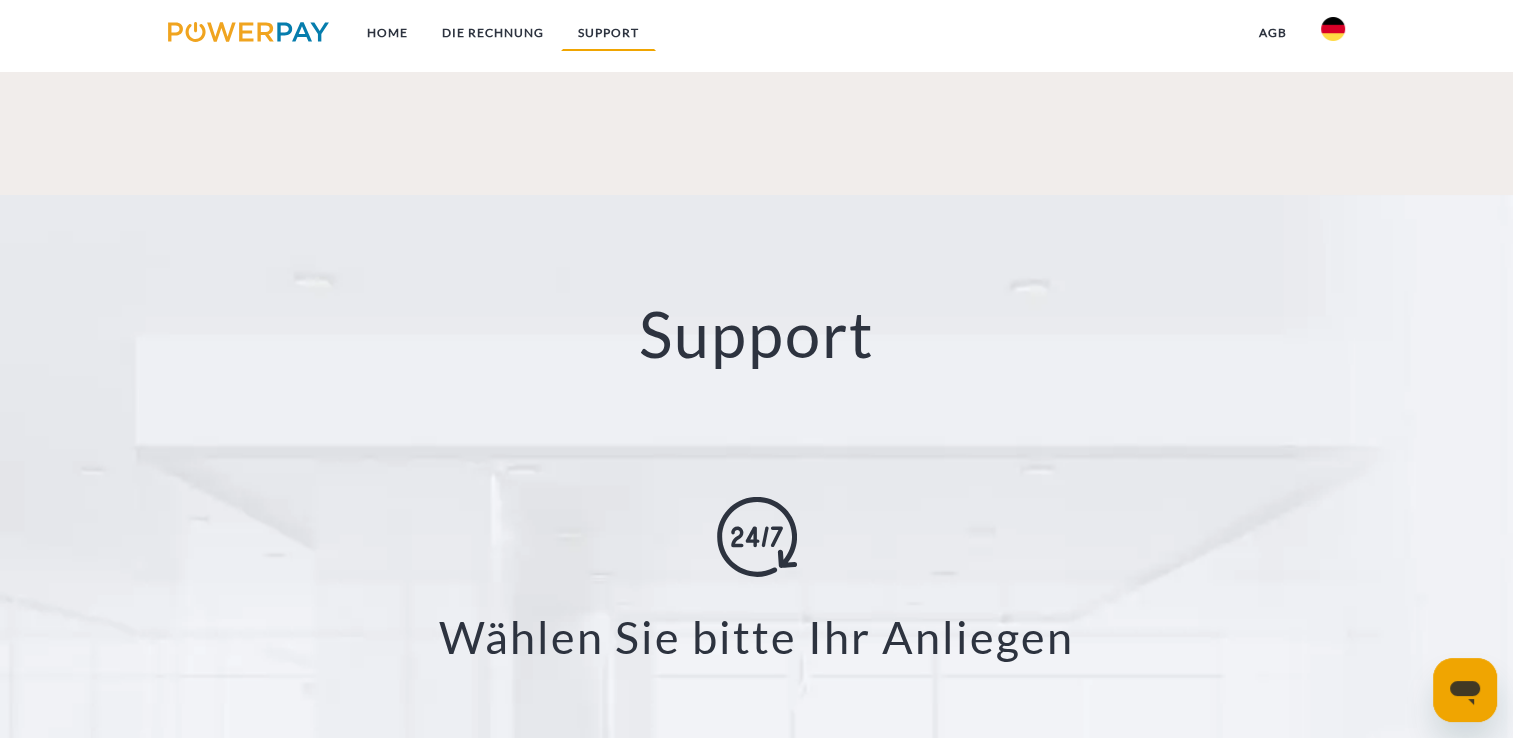 scroll, scrollTop: 3445, scrollLeft: 0, axis: vertical 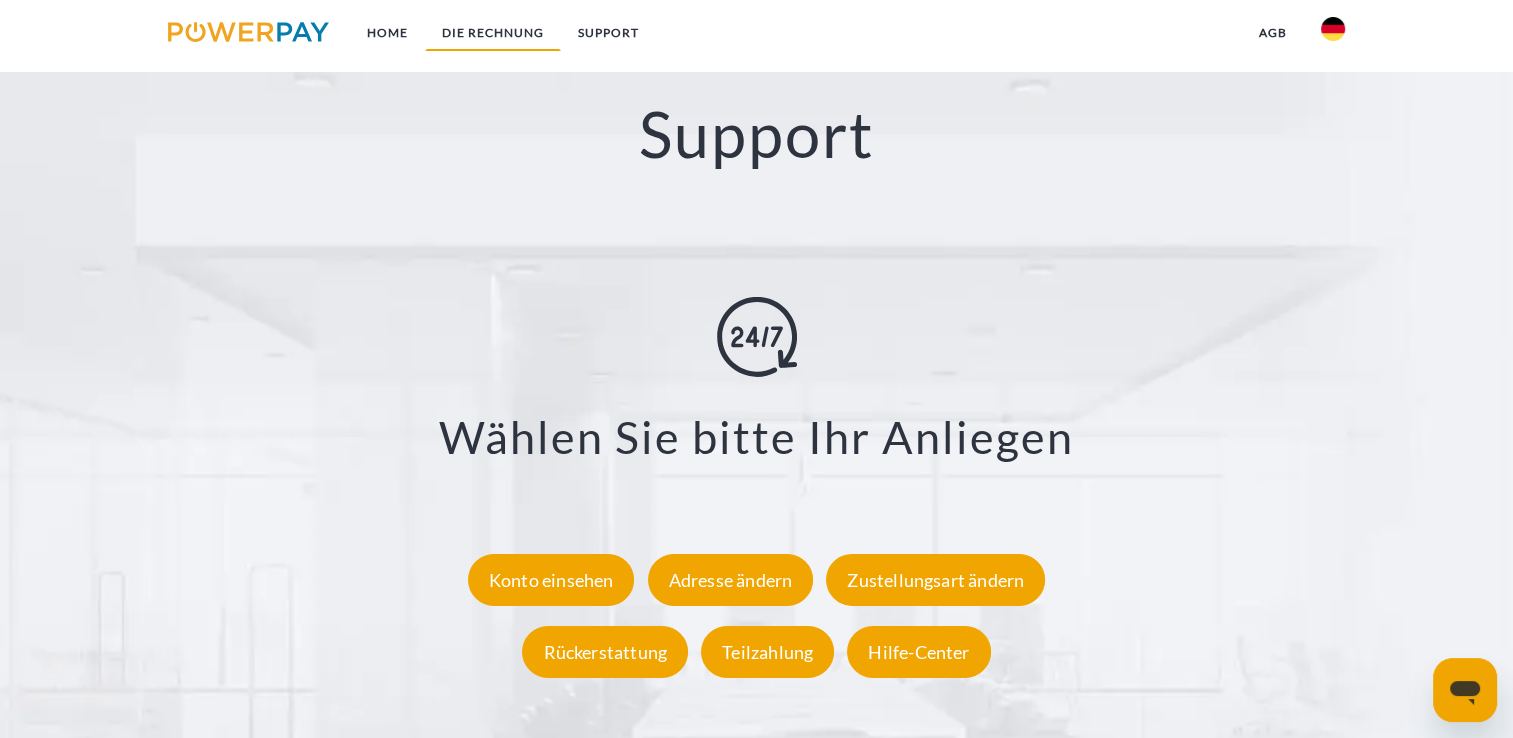 click on "DIE RECHNUNG" at bounding box center (493, 33) 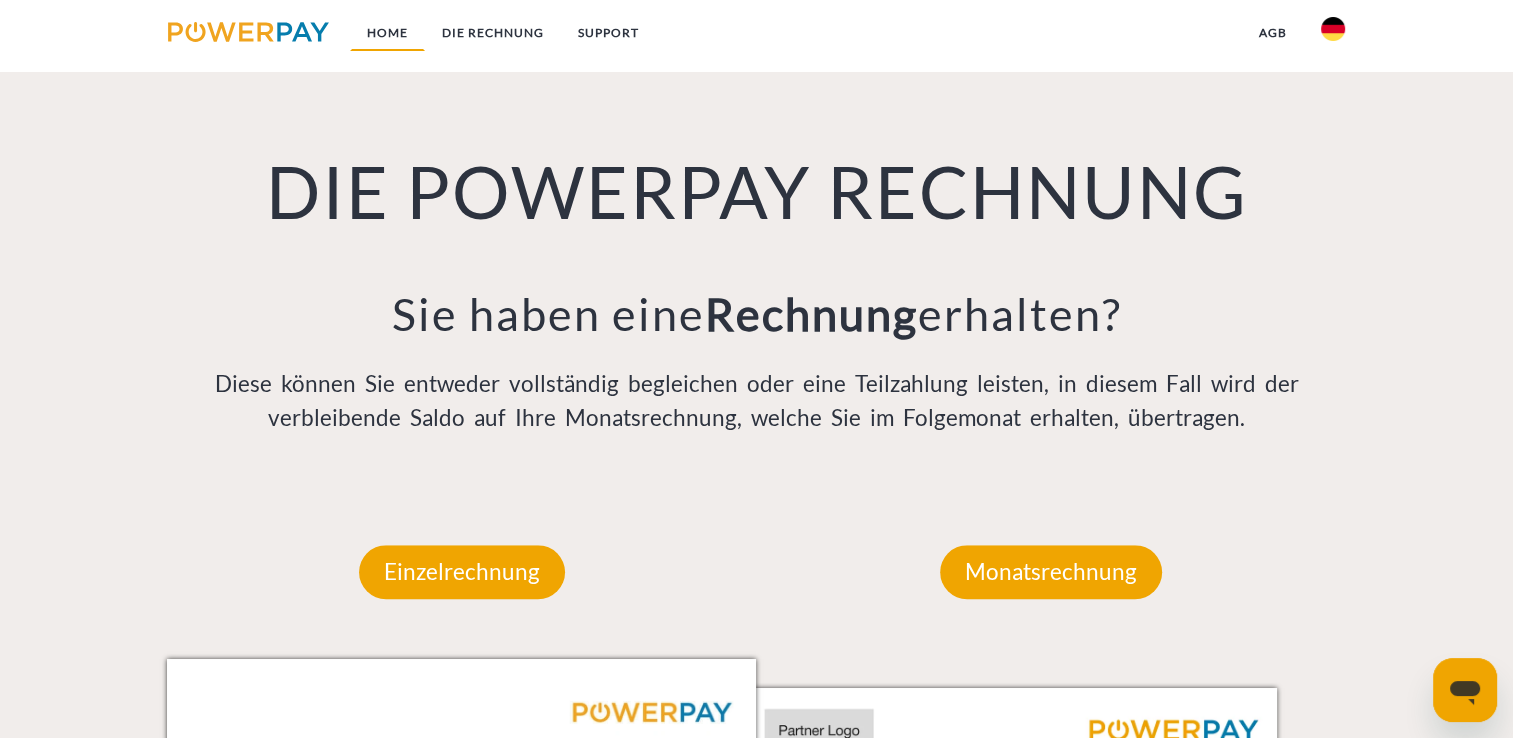 click on "Home" at bounding box center [387, 33] 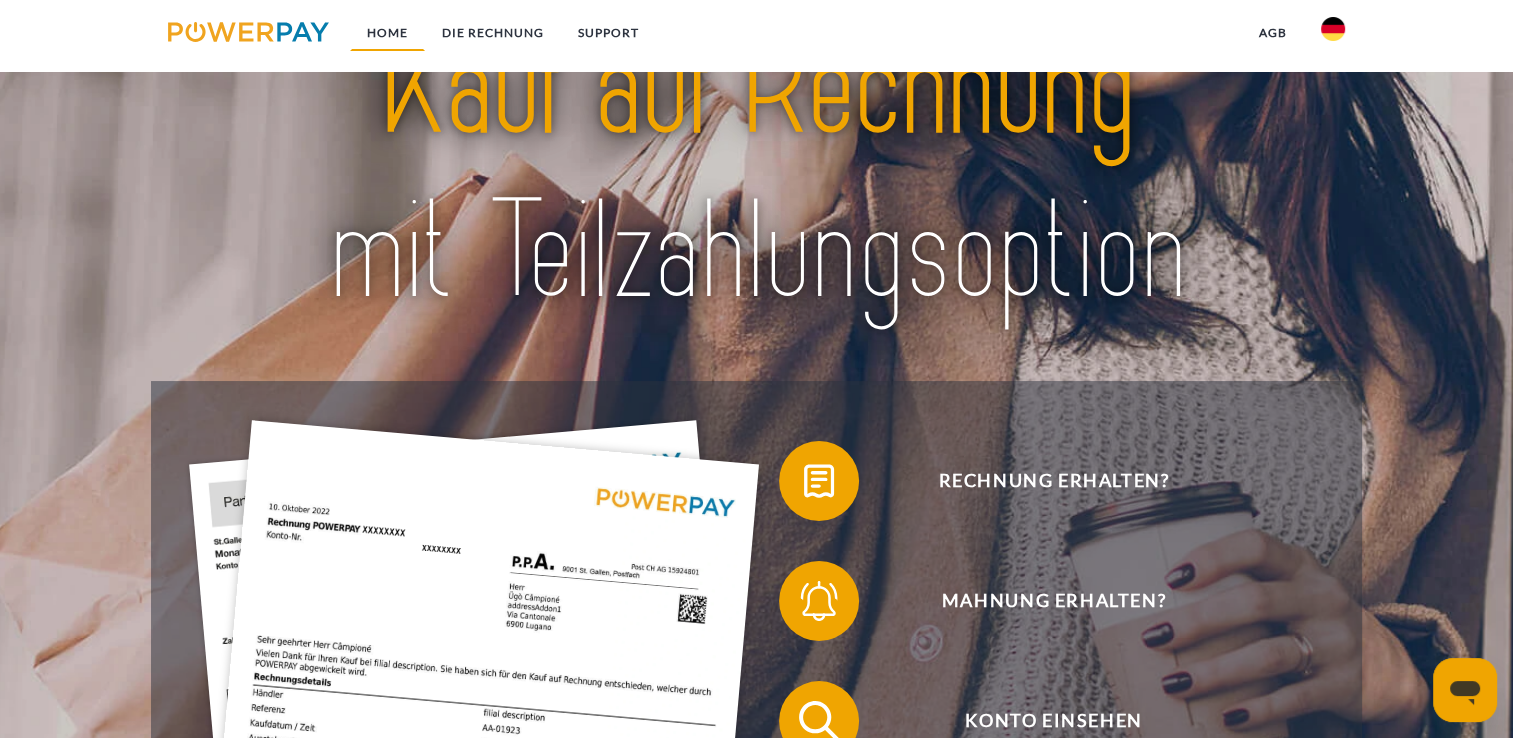 scroll, scrollTop: 0, scrollLeft: 0, axis: both 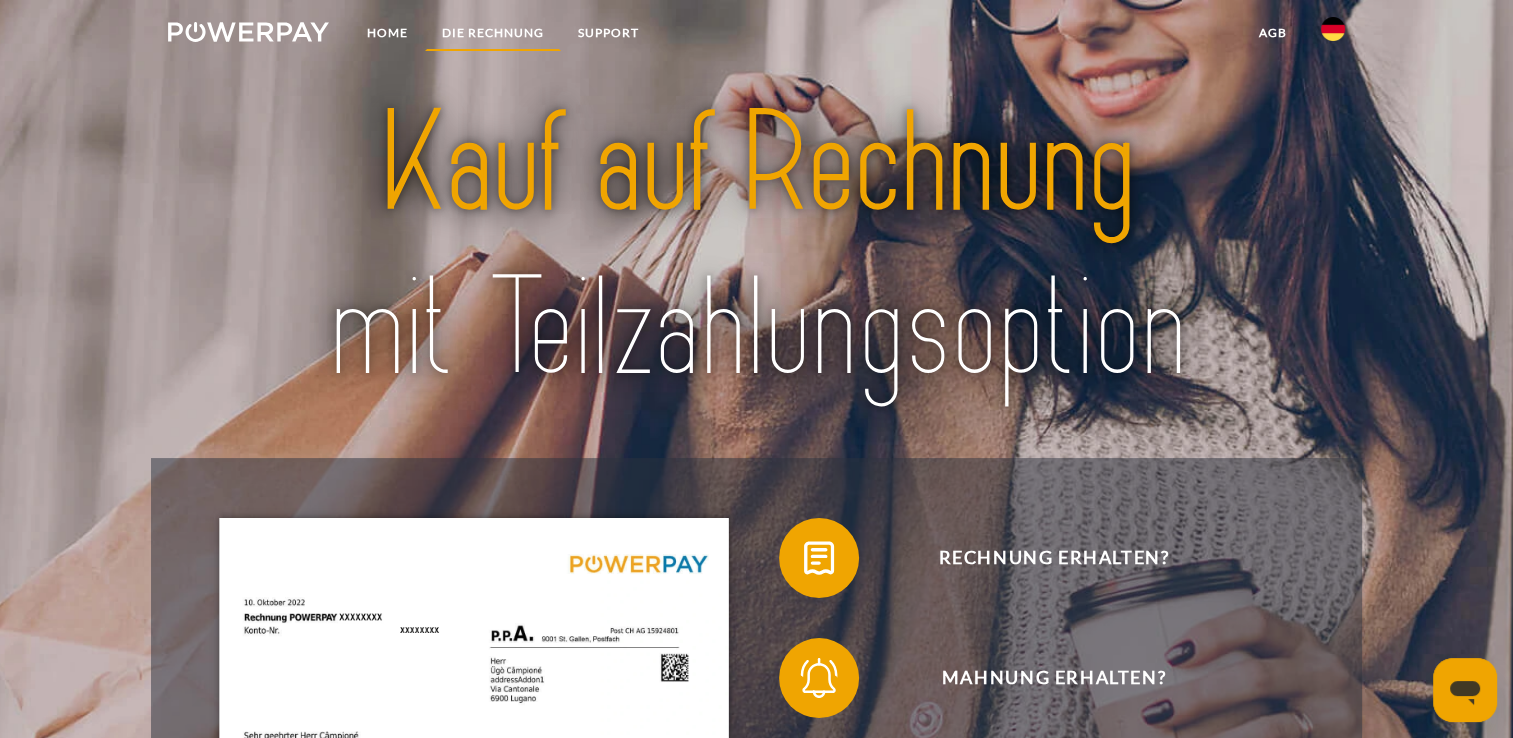 click on "DIE RECHNUNG" at bounding box center [493, 33] 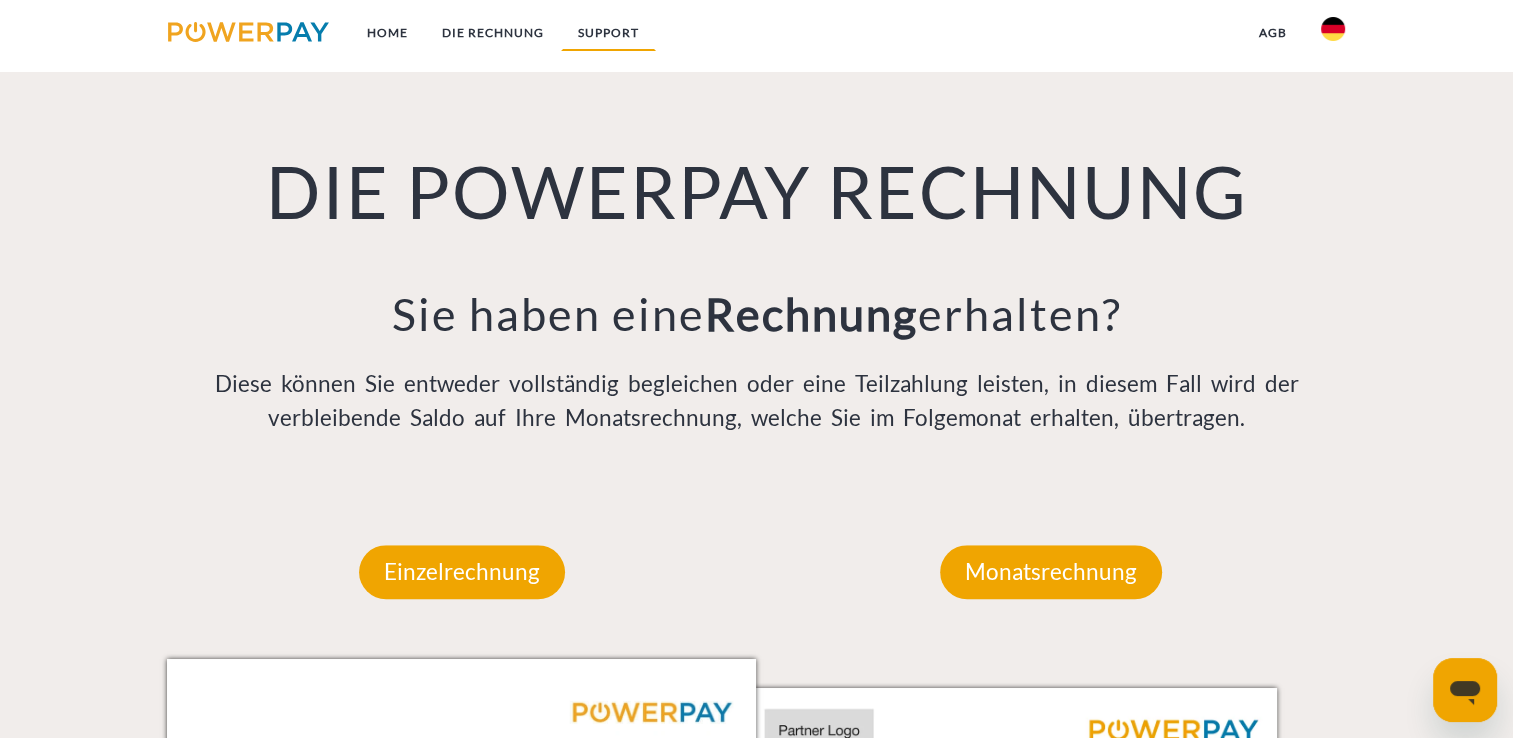 click on "SUPPORT" at bounding box center [608, 33] 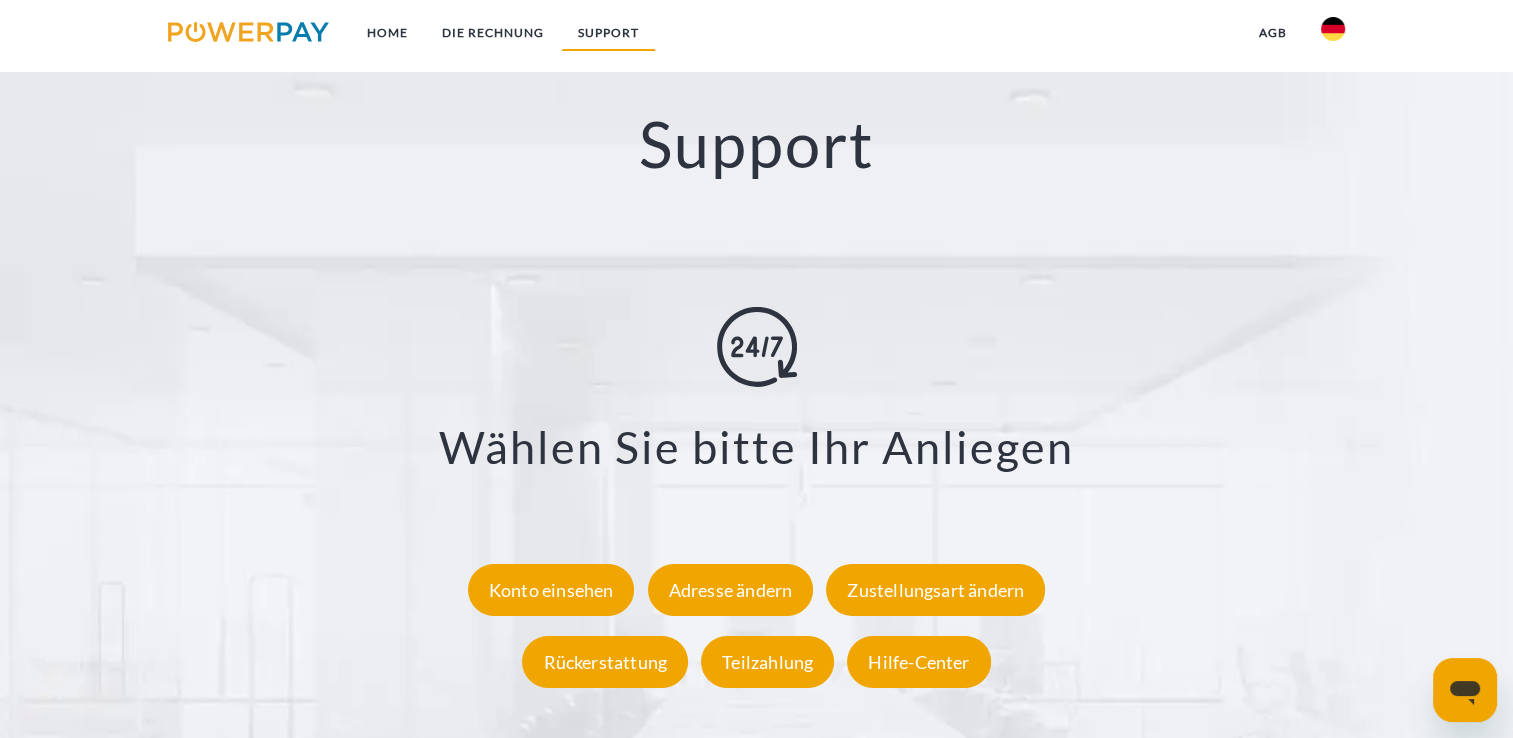 scroll, scrollTop: 3445, scrollLeft: 0, axis: vertical 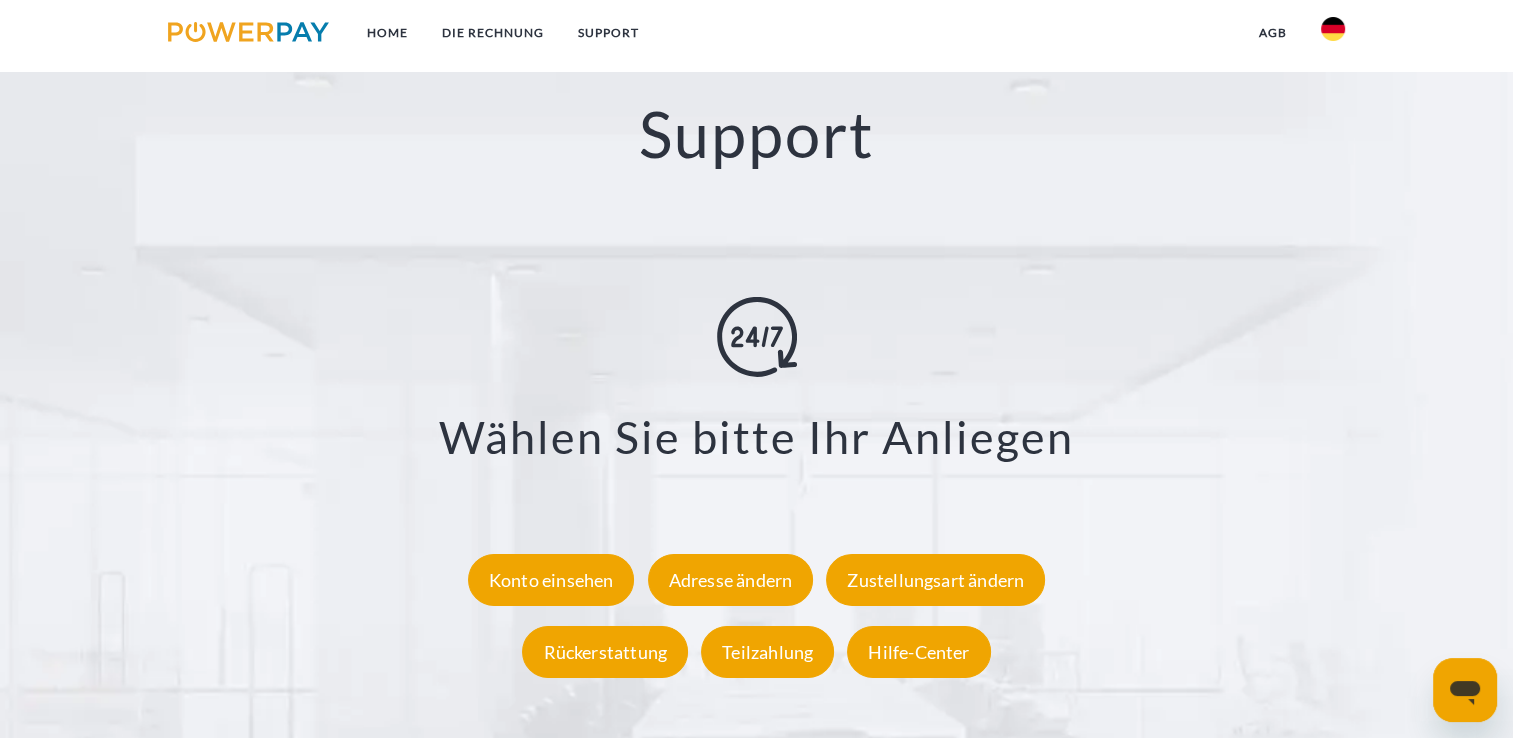 click on "**********" at bounding box center (757, 492) 